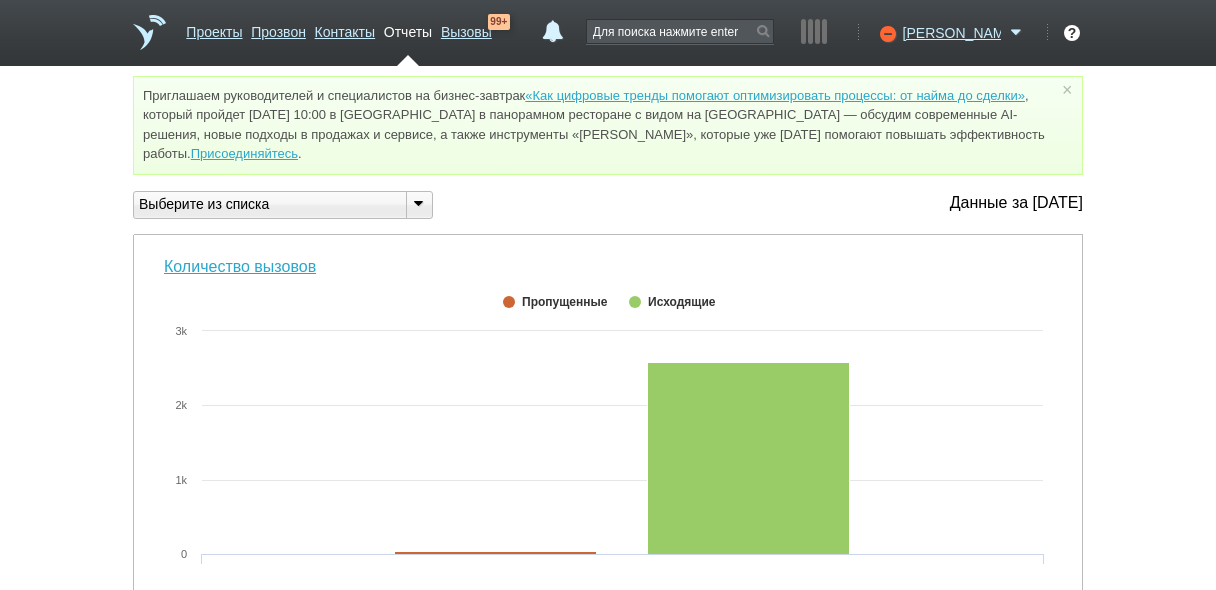 scroll, scrollTop: 0, scrollLeft: 0, axis: both 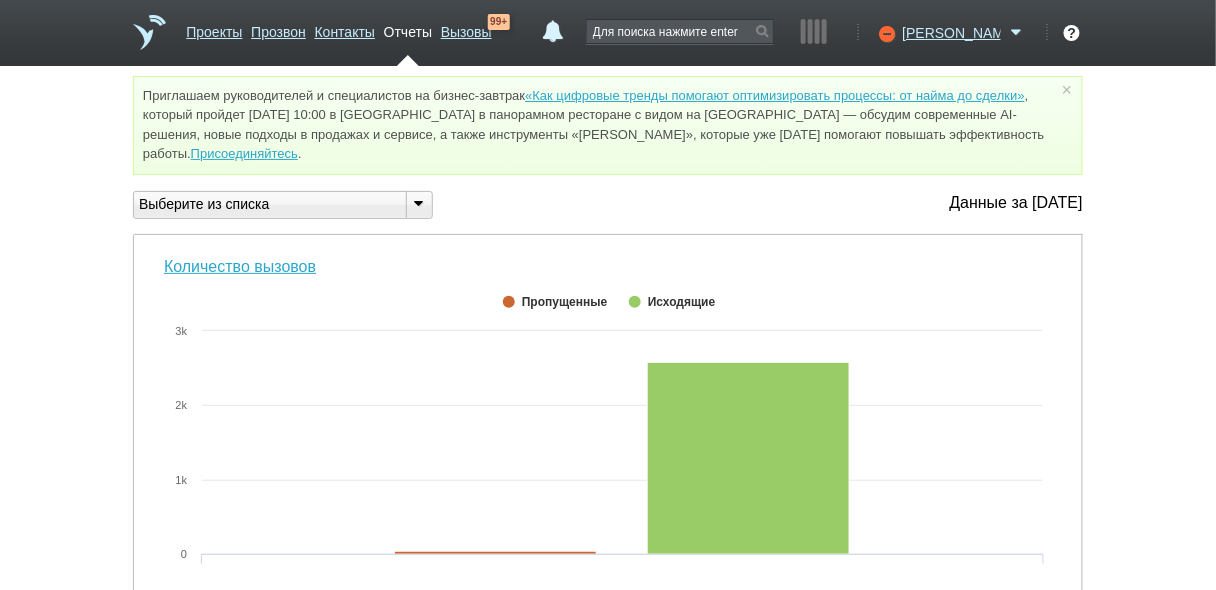 click on "Отчеты" at bounding box center [408, 28] 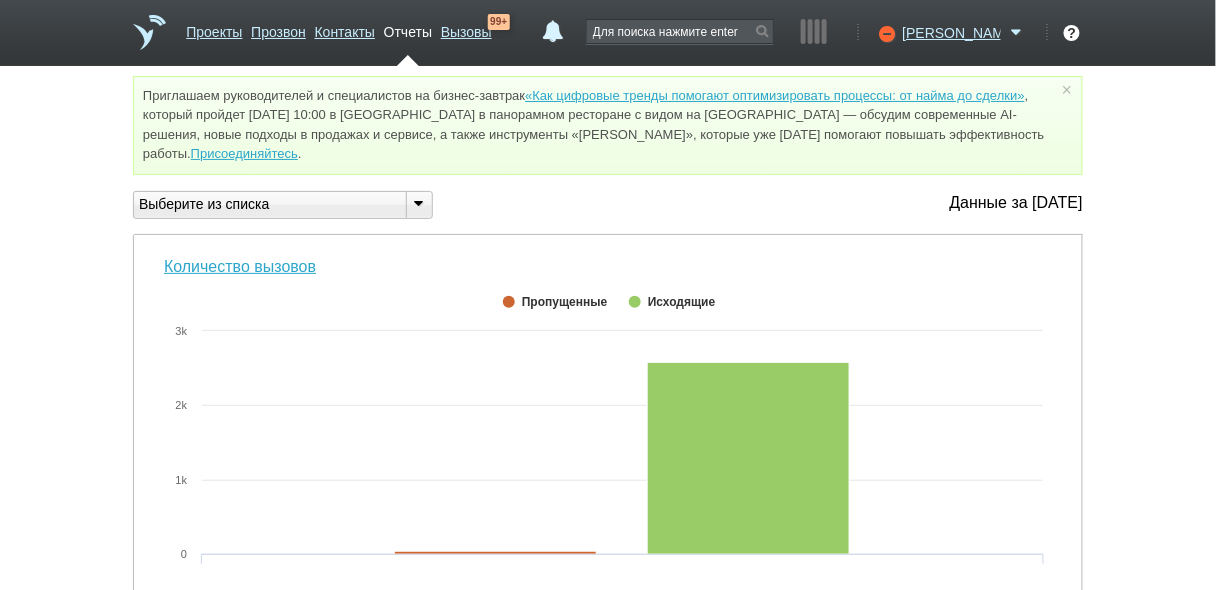 click at bounding box center (418, 203) 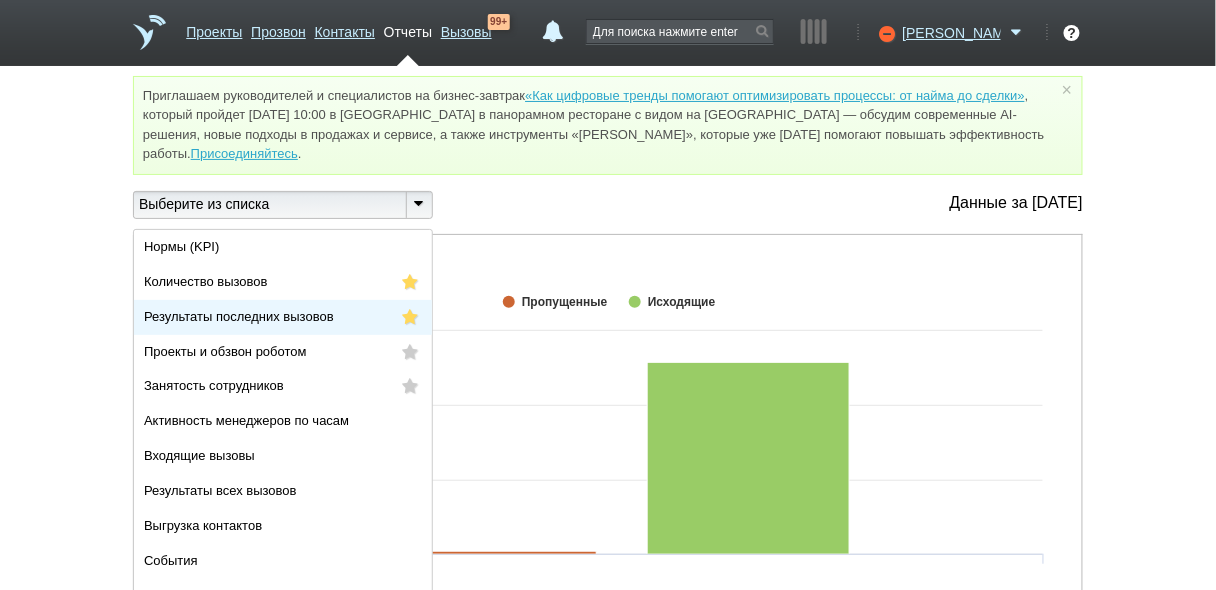 click on "Результаты последних вызовов" at bounding box center (239, 316) 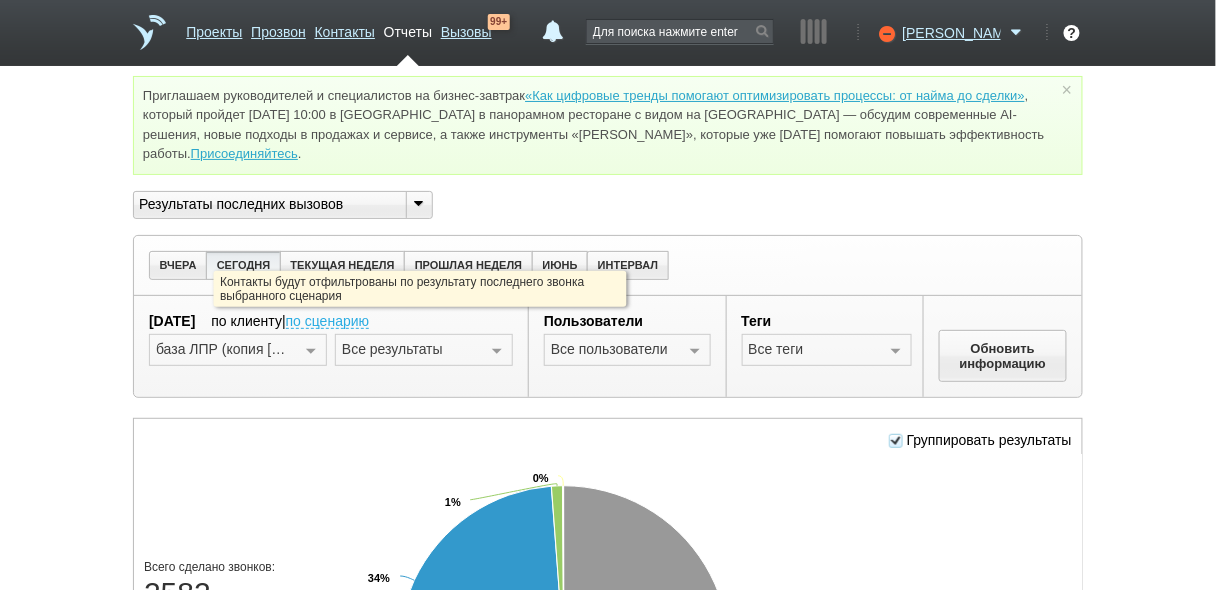 click on "по сценарию" at bounding box center [328, 322] 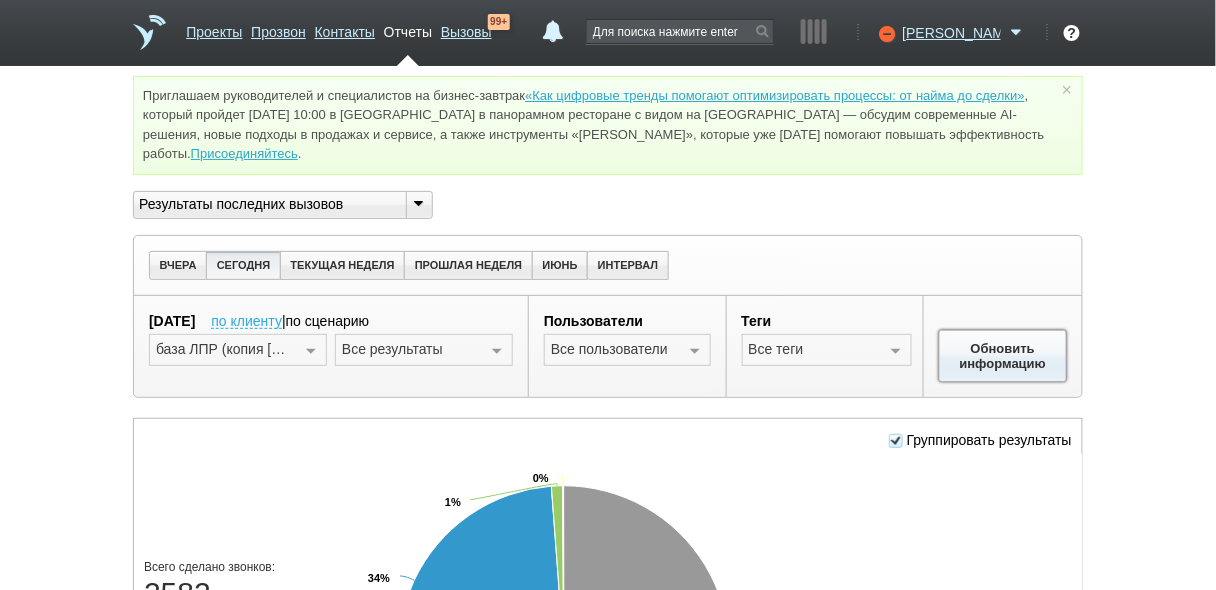 click on "Обновить информацию" at bounding box center (1003, 356) 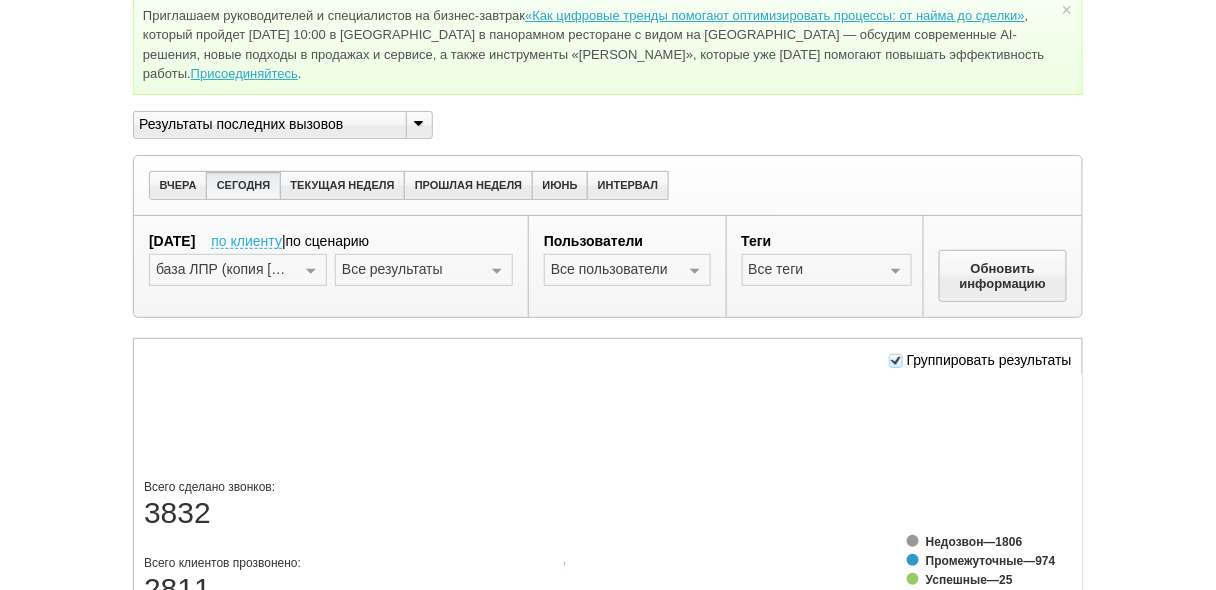 scroll, scrollTop: 240, scrollLeft: 0, axis: vertical 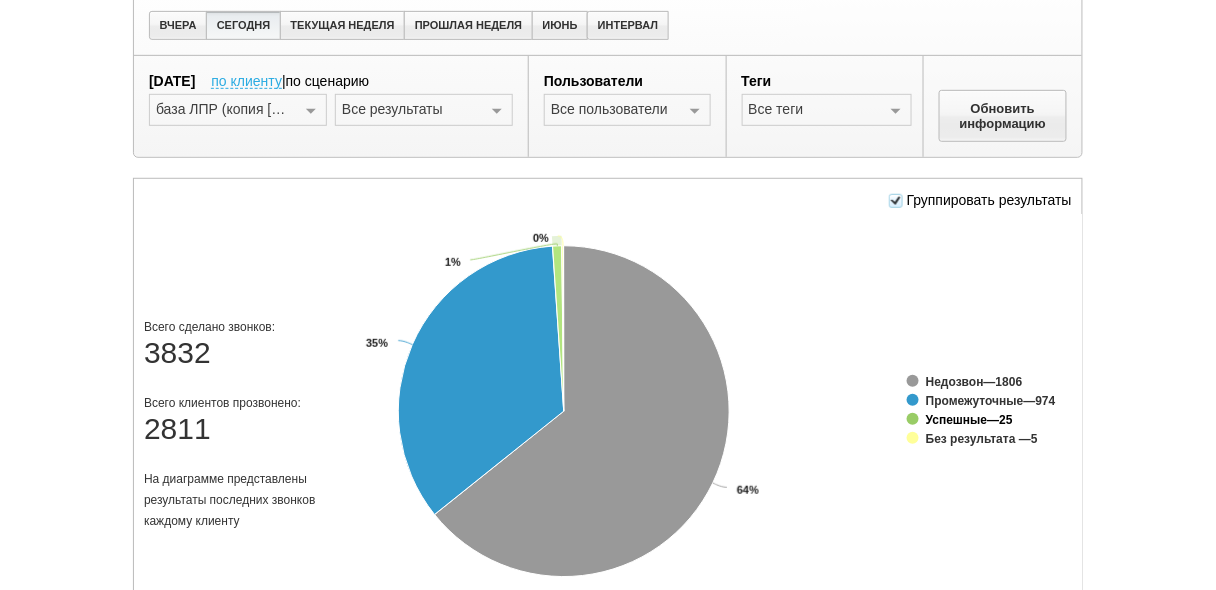 click on "Успешные" 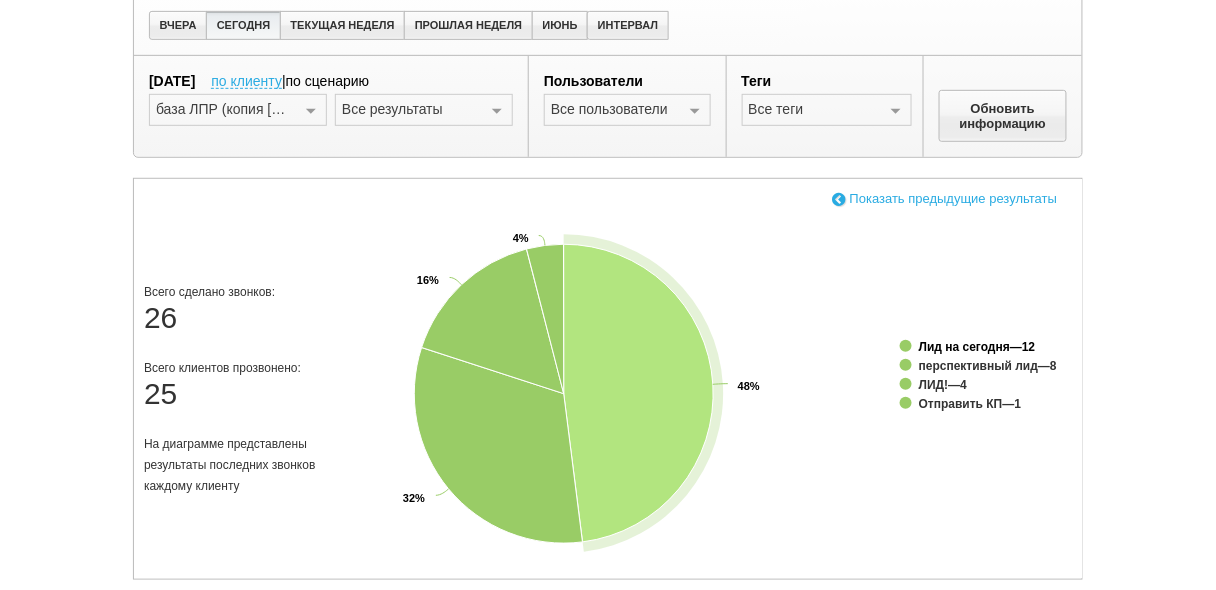 click on "Лид на сегодня" 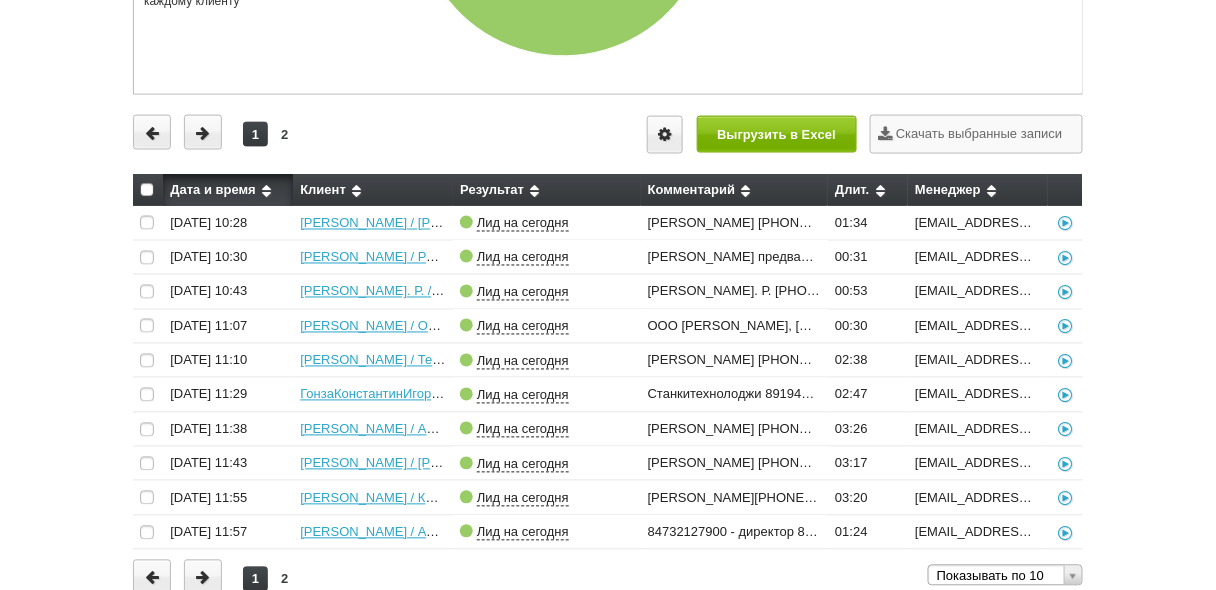 scroll, scrollTop: 758, scrollLeft: 0, axis: vertical 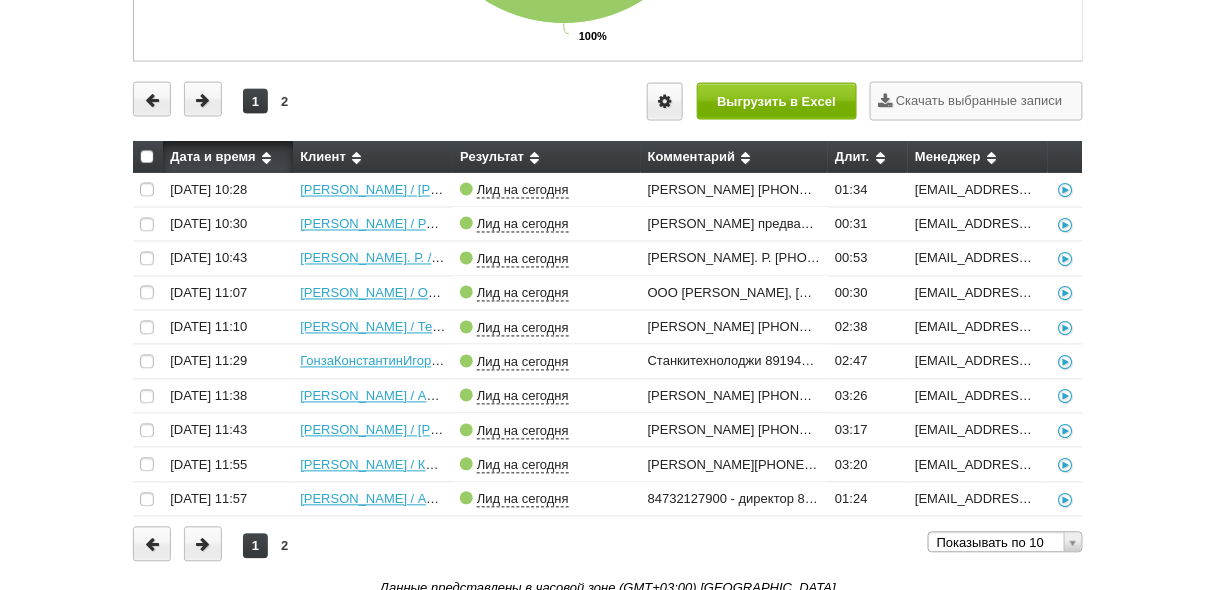 click on "Менеджер" at bounding box center (978, 157) 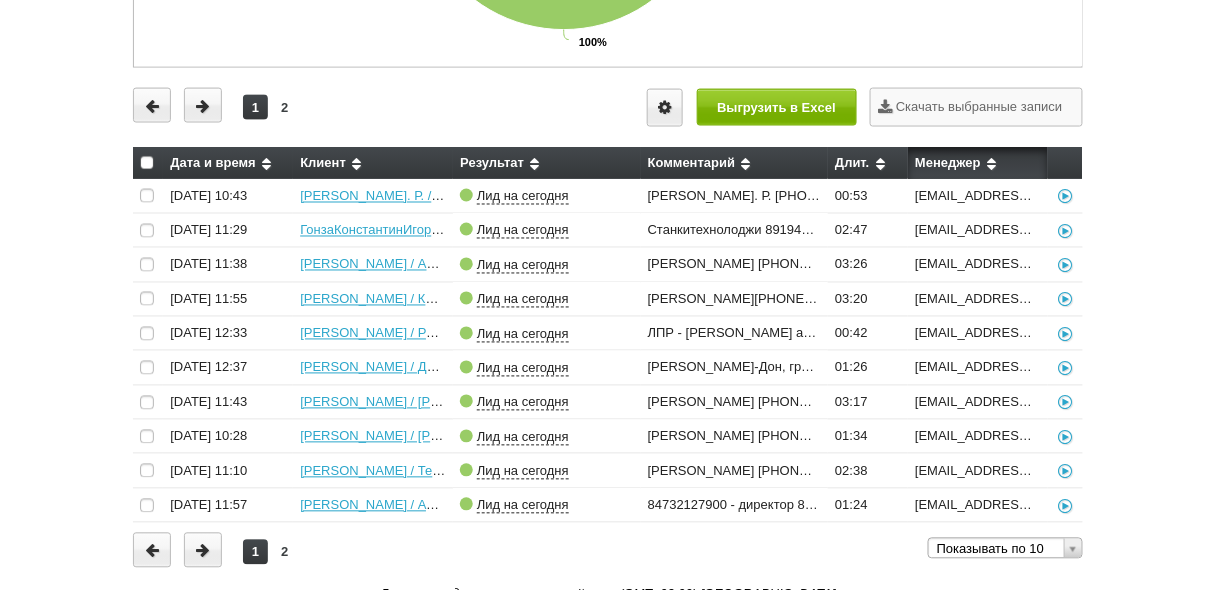 scroll, scrollTop: 758, scrollLeft: 0, axis: vertical 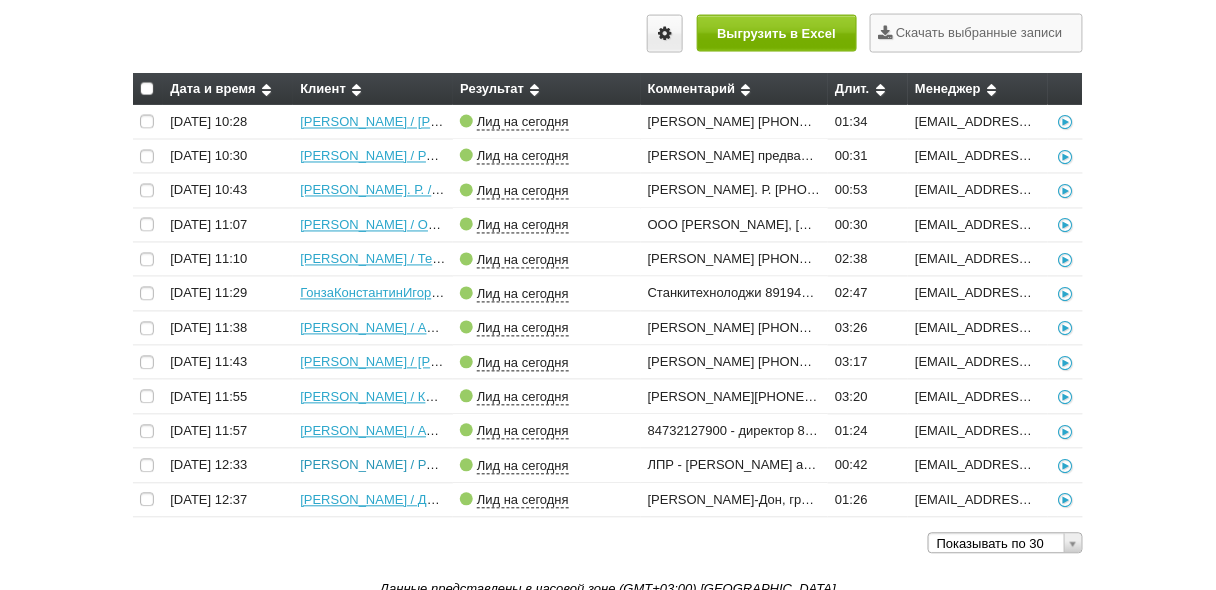 click on "[PERSON_NAME] / Рекламное агентство Радуга" at bounding box center [445, 465] 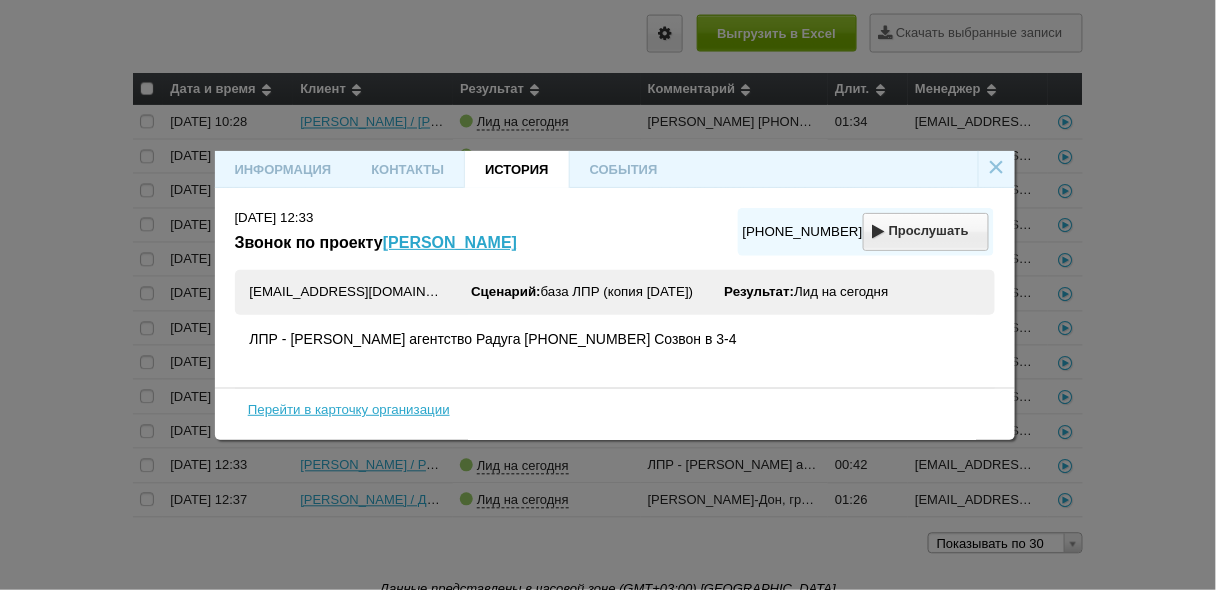 drag, startPoint x: 922, startPoint y: 351, endPoint x: 260, endPoint y: 346, distance: 662.01886 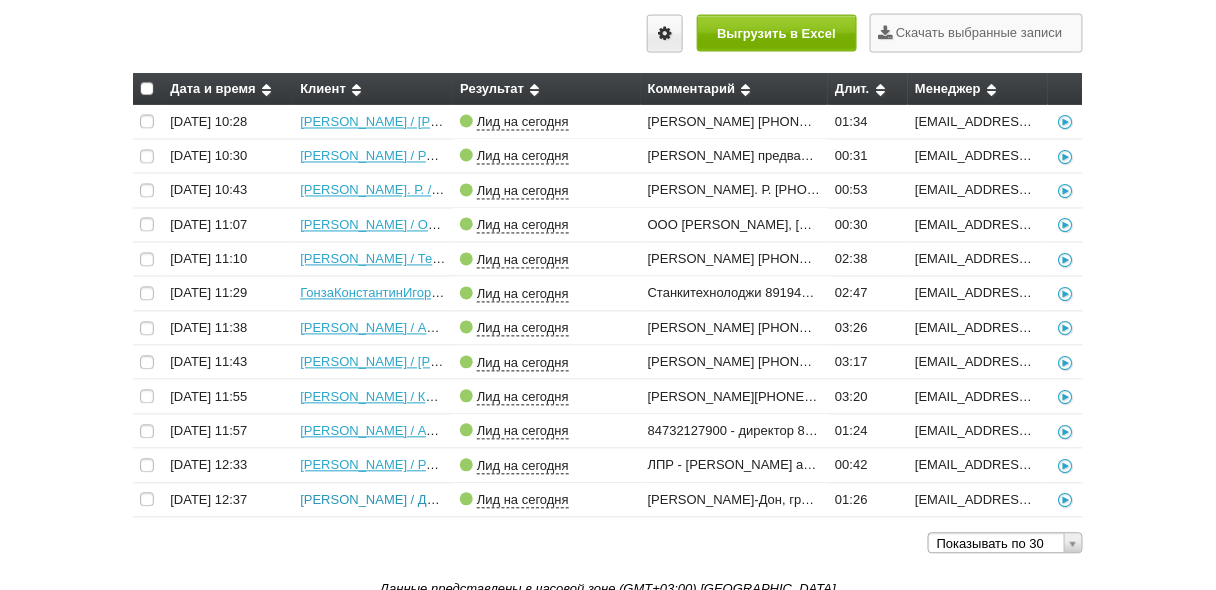 click on "[PERSON_NAME] / Дельта-Дон, группа компаний" at bounding box center (448, 500) 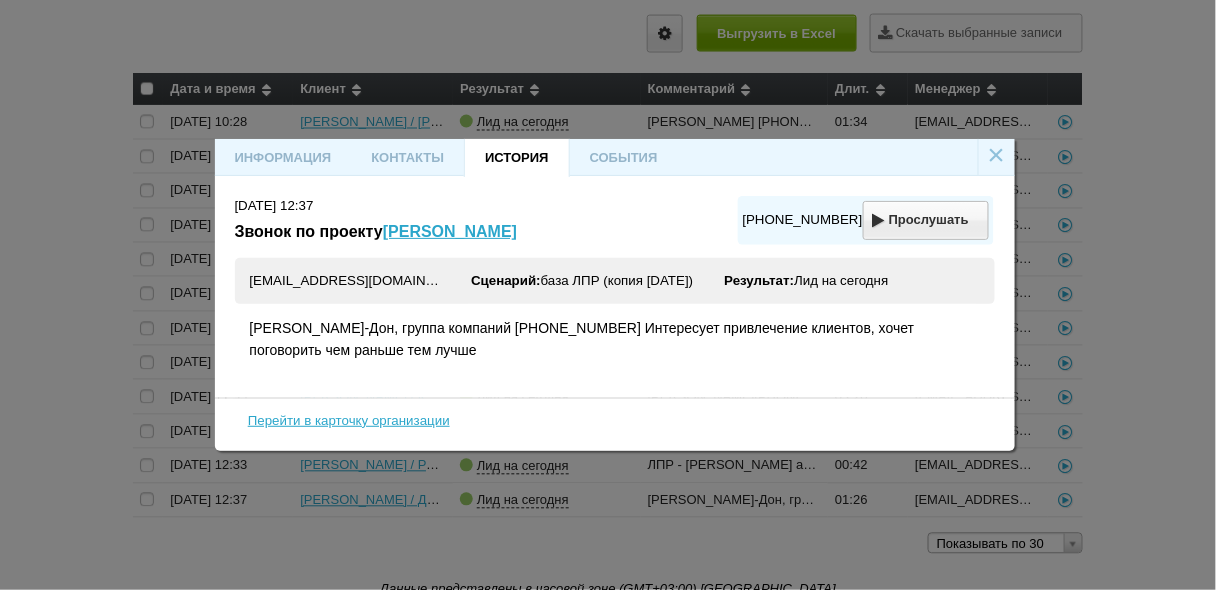 drag, startPoint x: 548, startPoint y: 359, endPoint x: 247, endPoint y: 315, distance: 304.19894 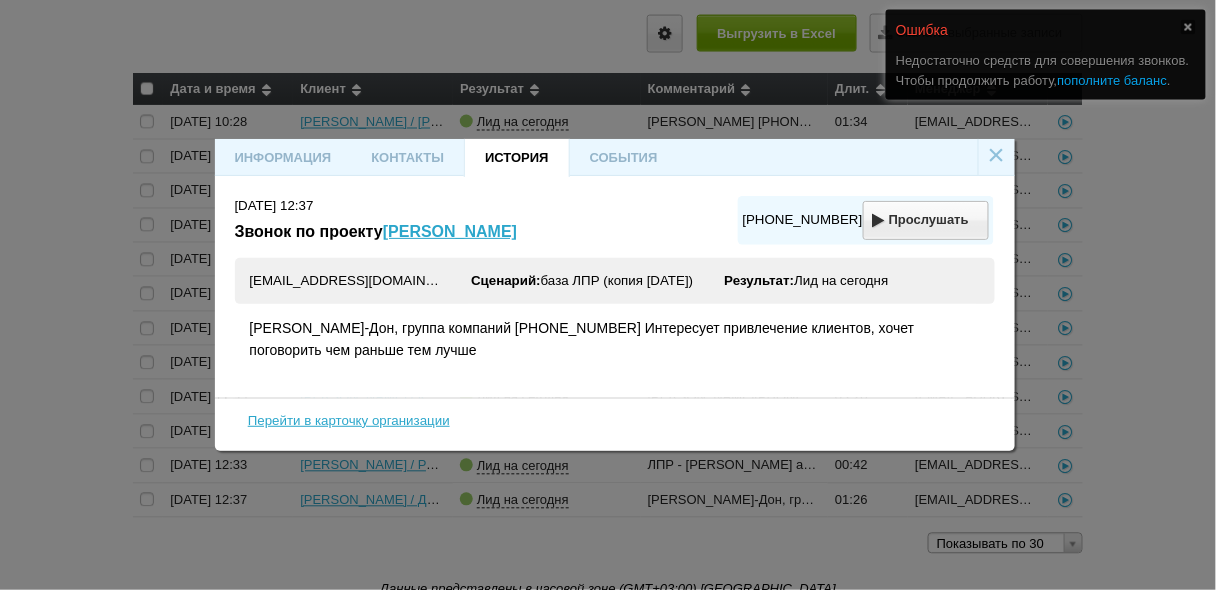click on "пополните баланс" at bounding box center [1113, 80] 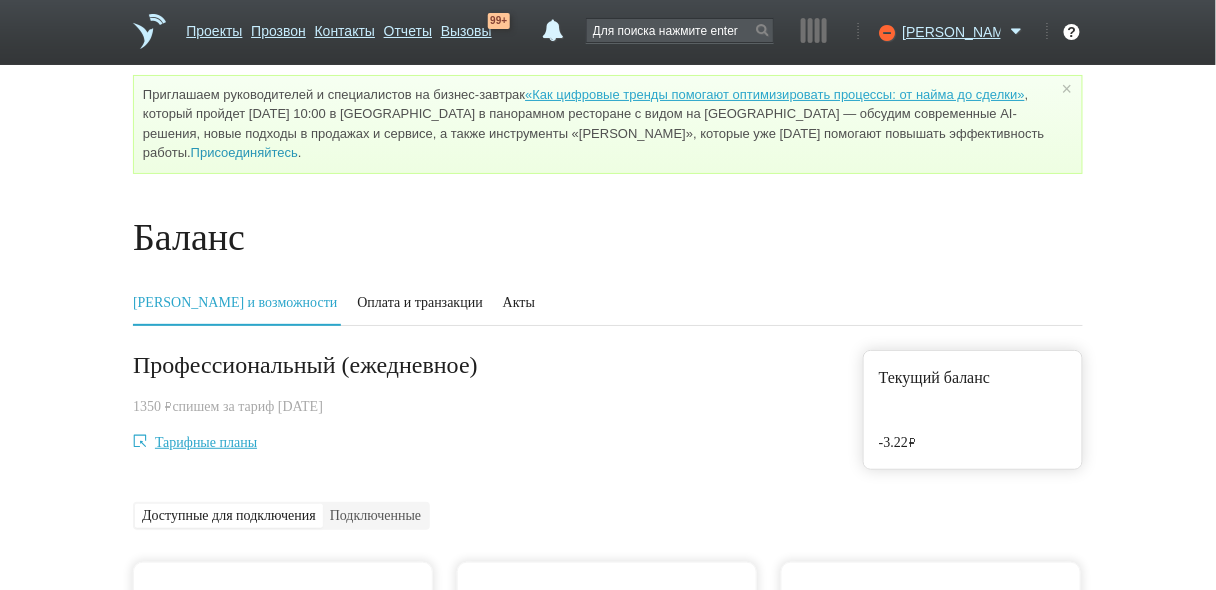 scroll, scrollTop: 0, scrollLeft: 0, axis: both 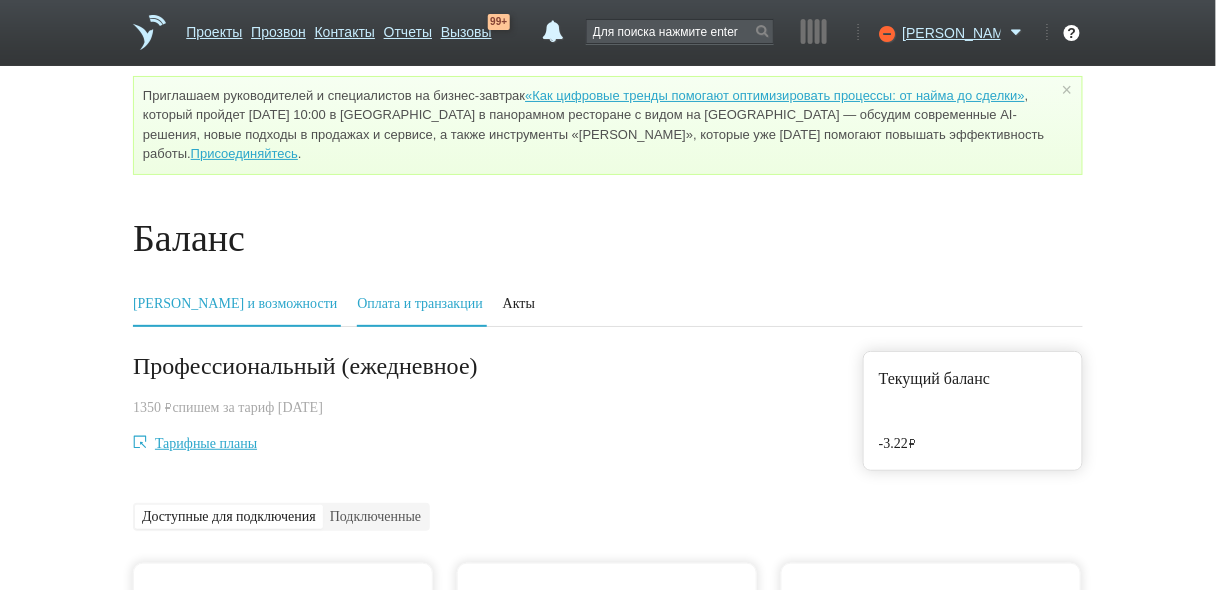 click on "Оплата и транзакции" at bounding box center (419, 303) 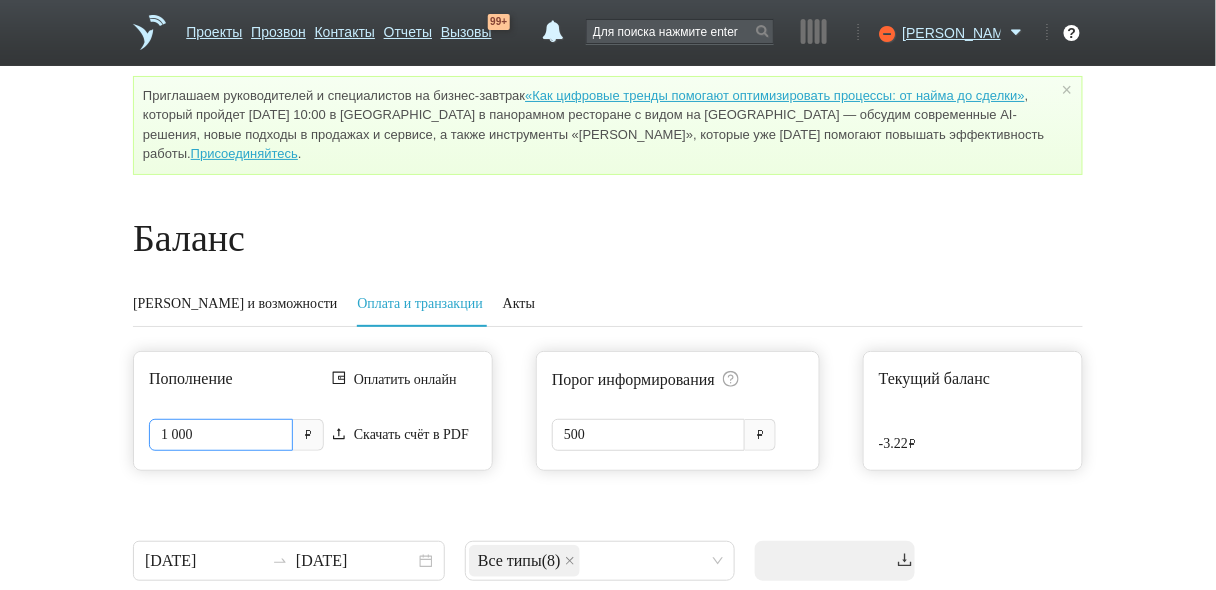 drag, startPoint x: 243, startPoint y: 441, endPoint x: 165, endPoint y: 425, distance: 79.624115 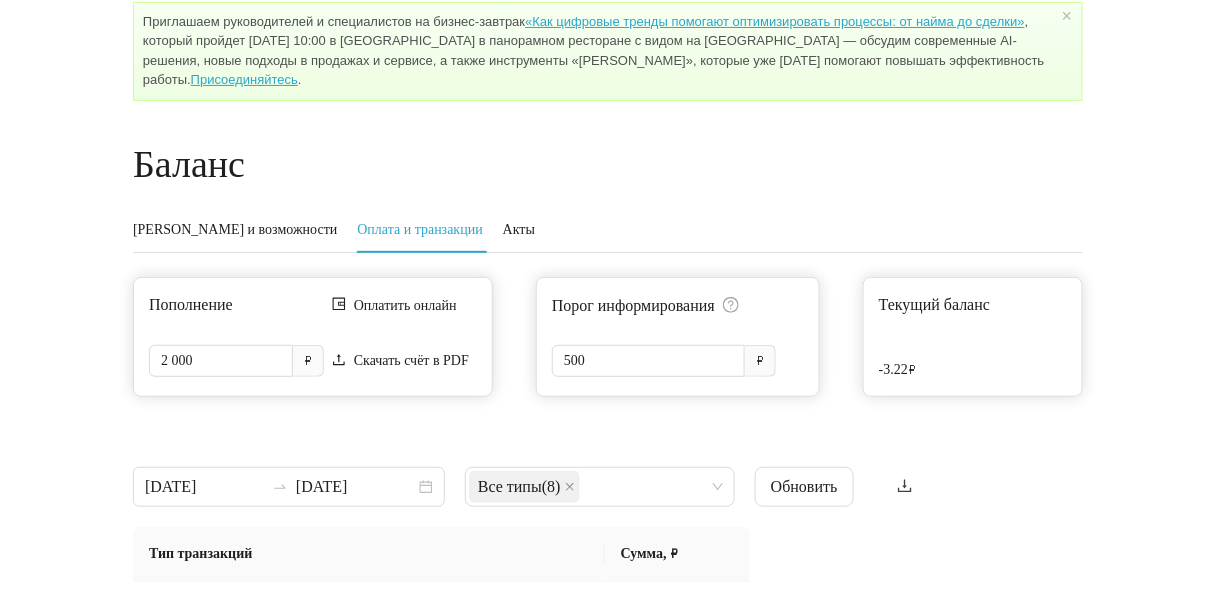 scroll, scrollTop: 160, scrollLeft: 0, axis: vertical 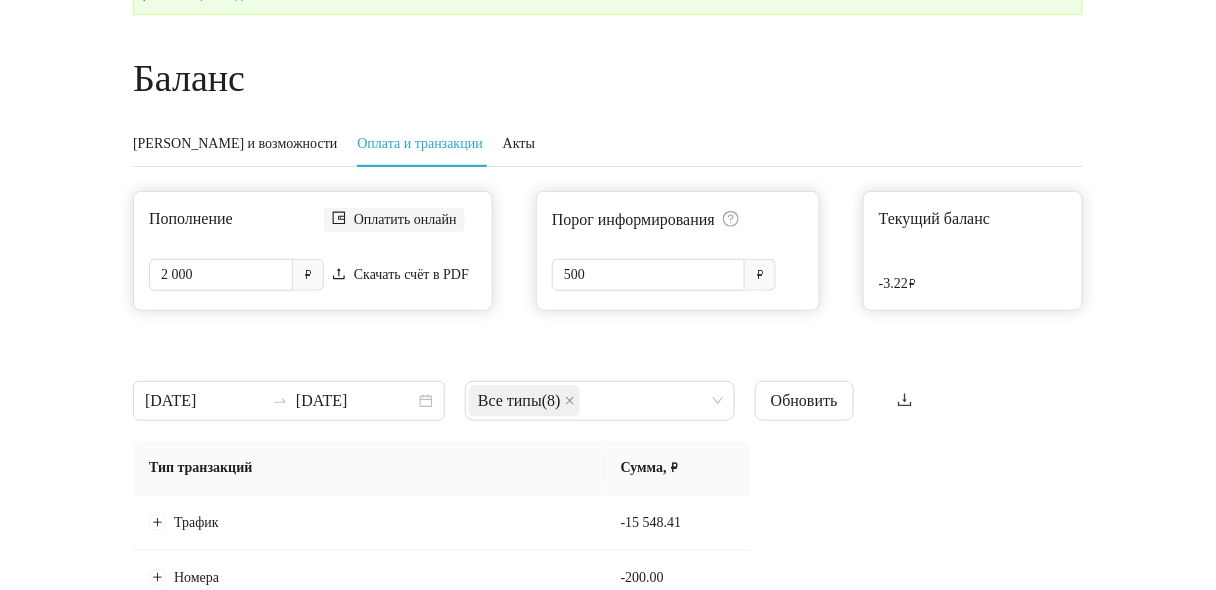 type on "2 000" 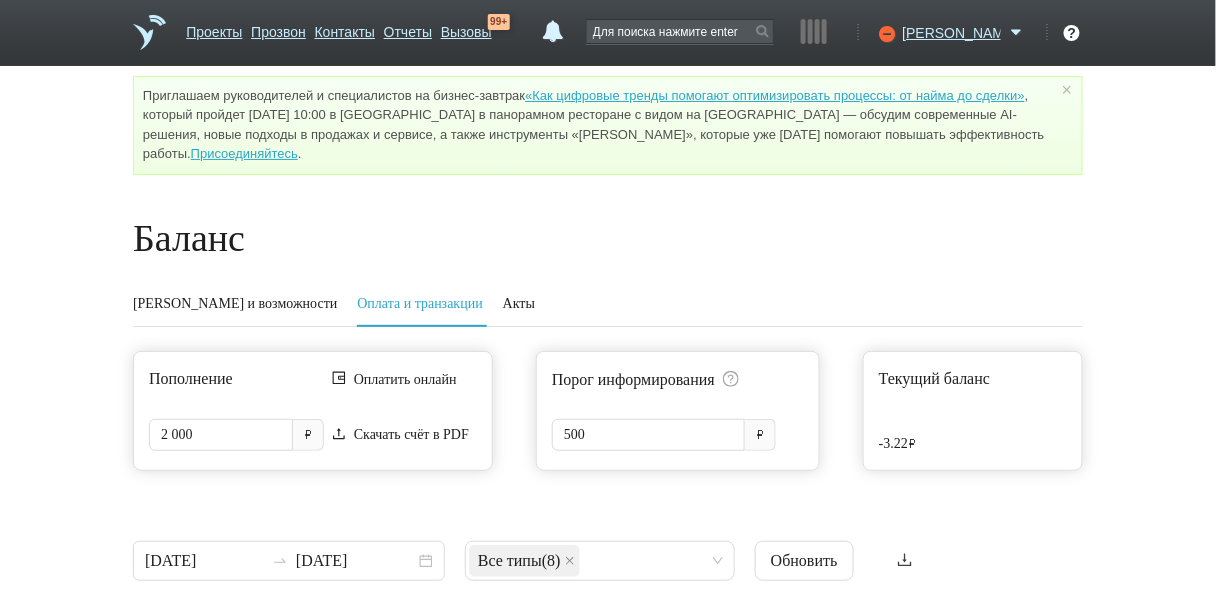 scroll, scrollTop: 0, scrollLeft: 0, axis: both 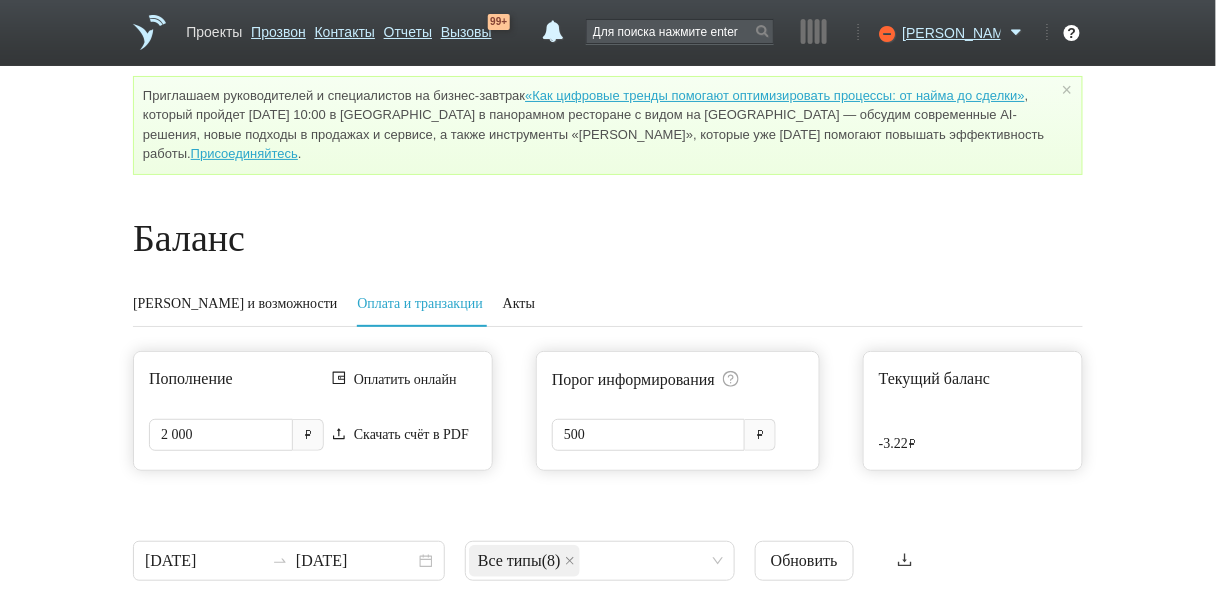 click on "Проекты" at bounding box center [214, 28] 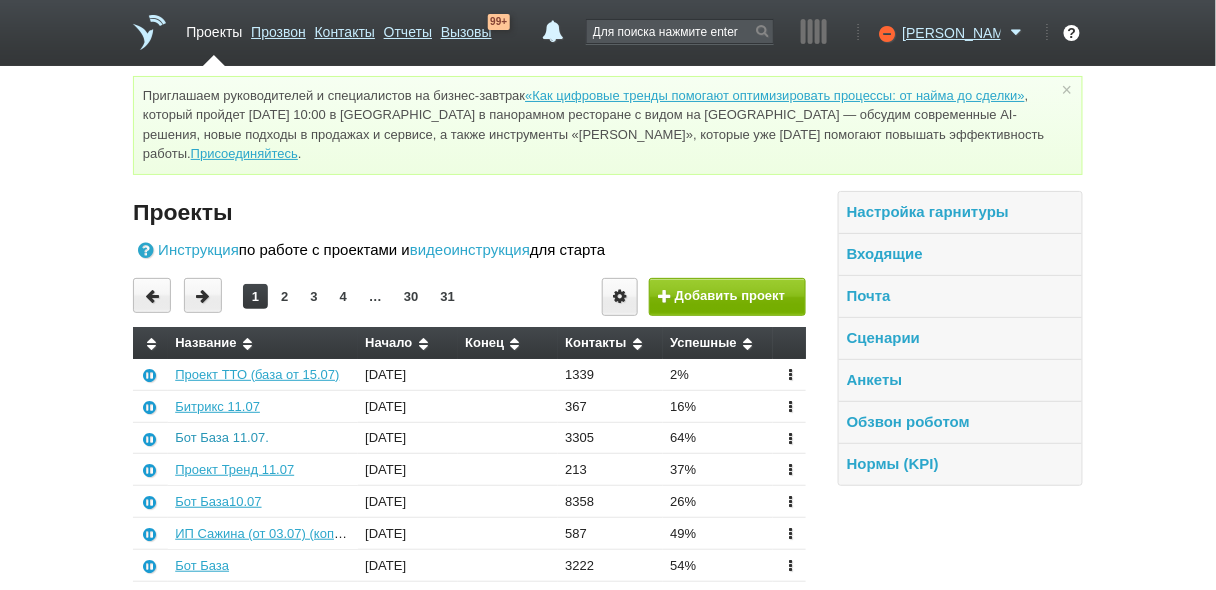 click on "Бот База 11.07." at bounding box center [222, 437] 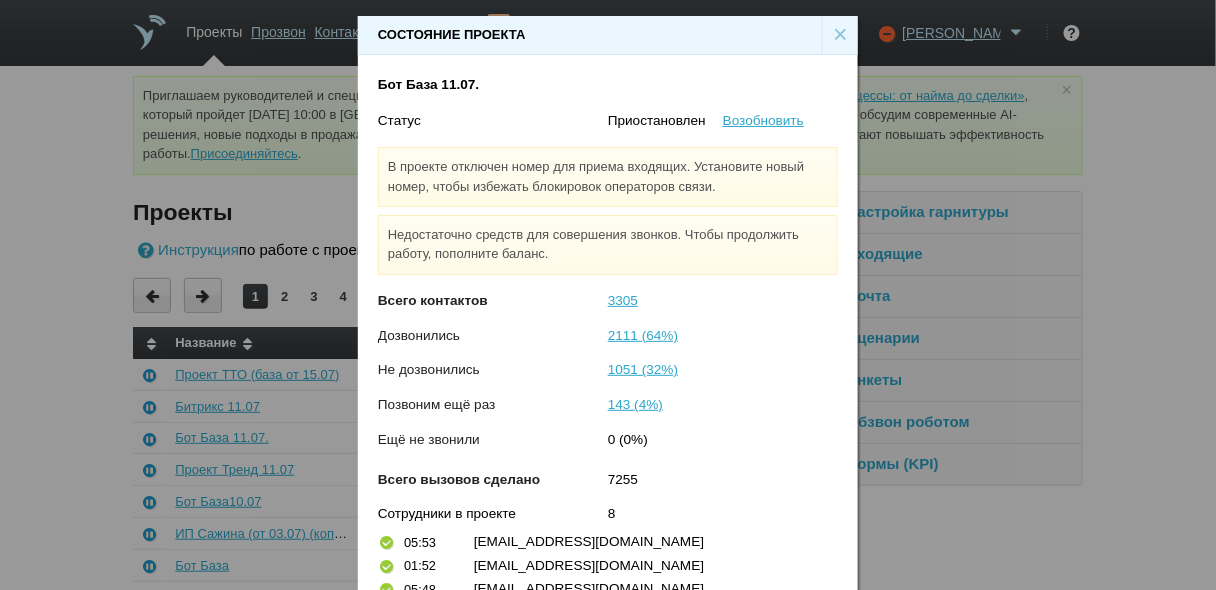 click on "×" at bounding box center [840, 35] 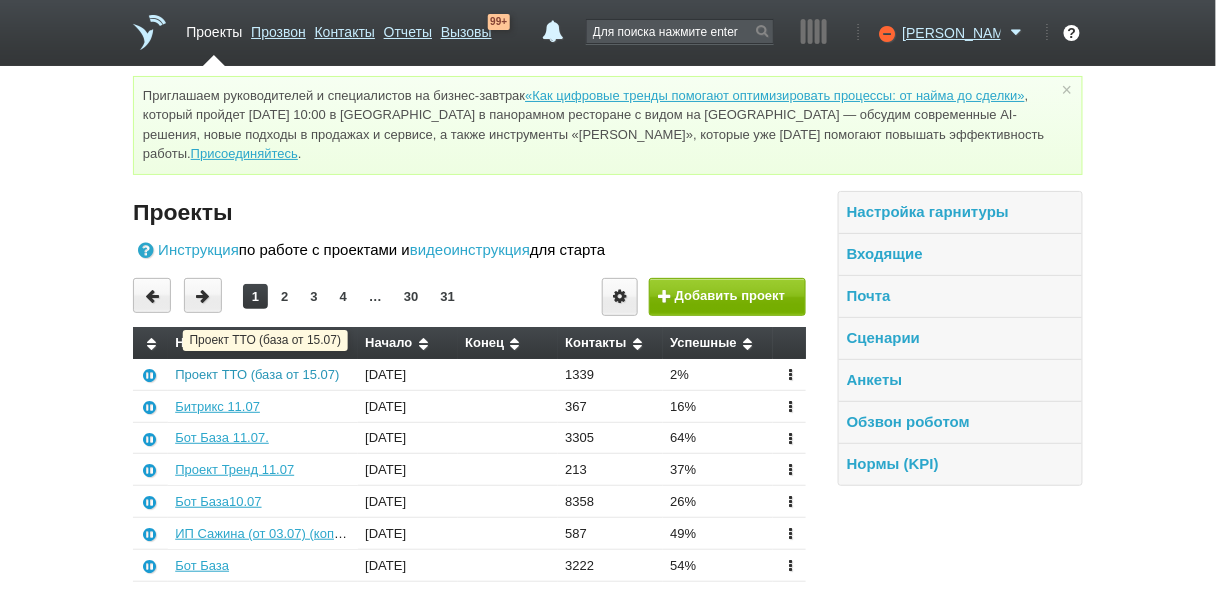 click on "Проект ТТО (база от 15.07)" at bounding box center [257, 374] 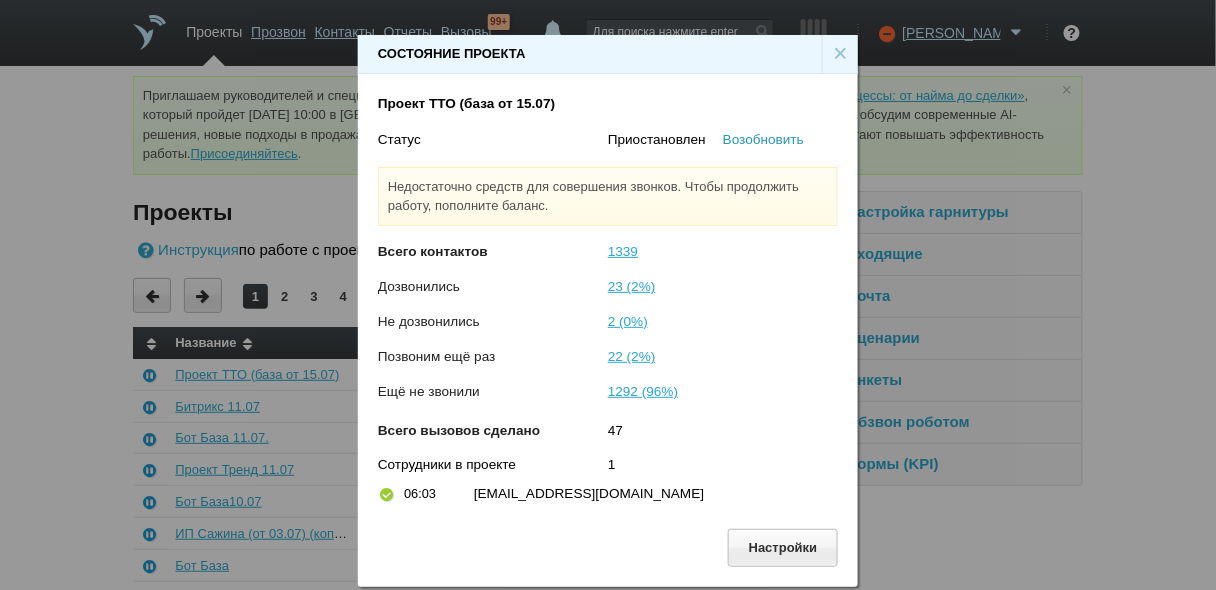 click on "Возобновить" at bounding box center [763, 139] 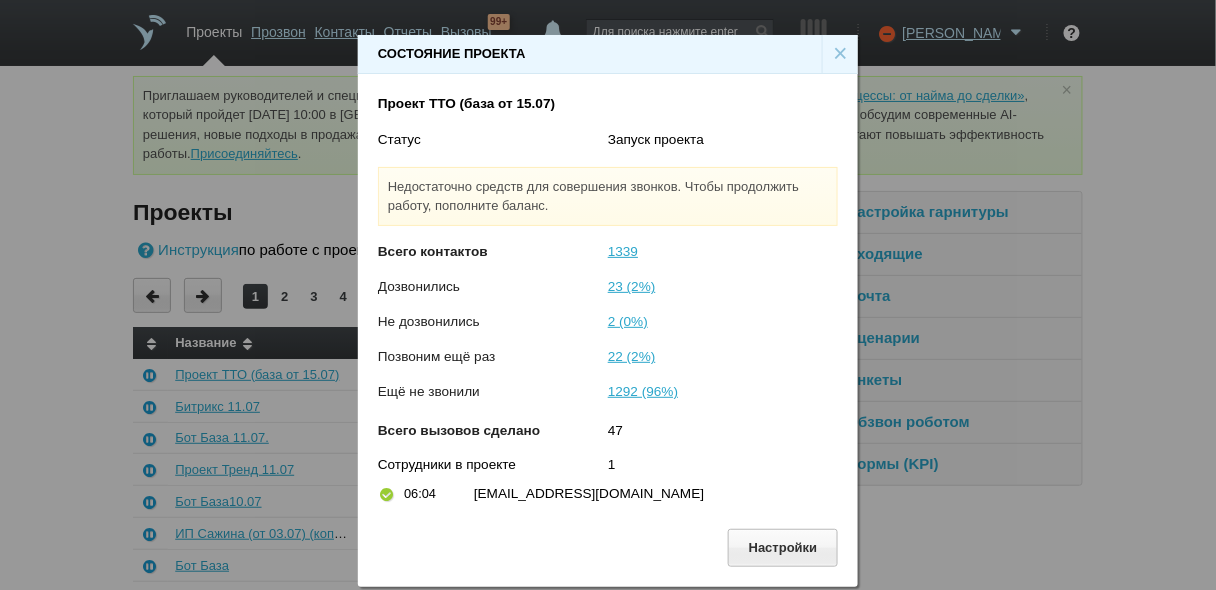 click on "×" at bounding box center (840, 54) 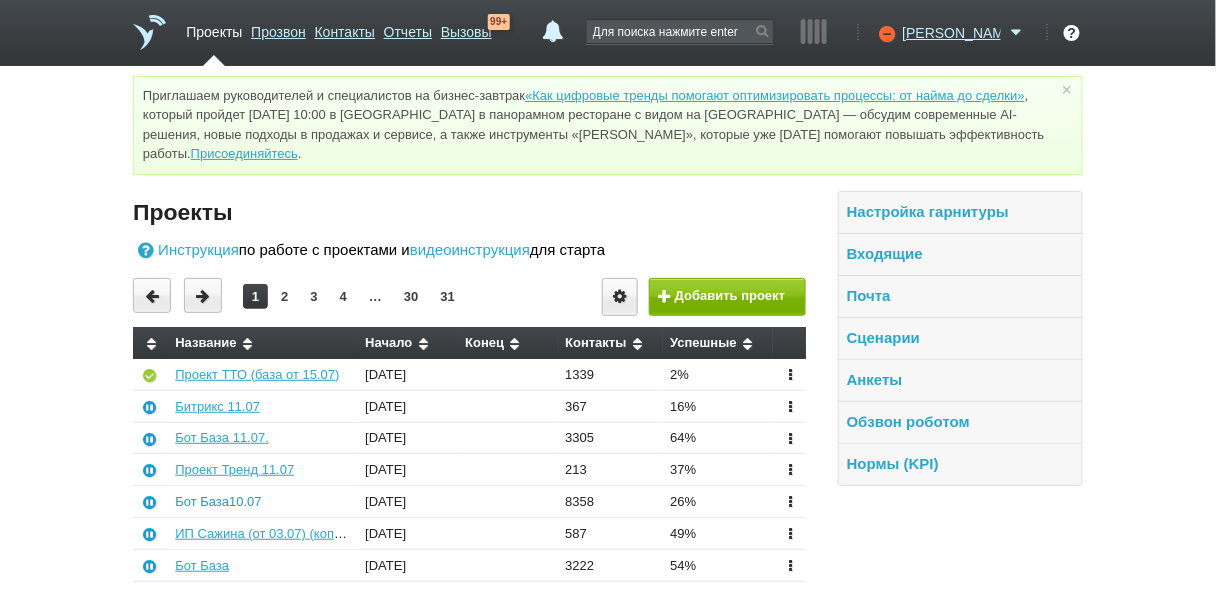 click on "Бот База10.07" at bounding box center (218, 501) 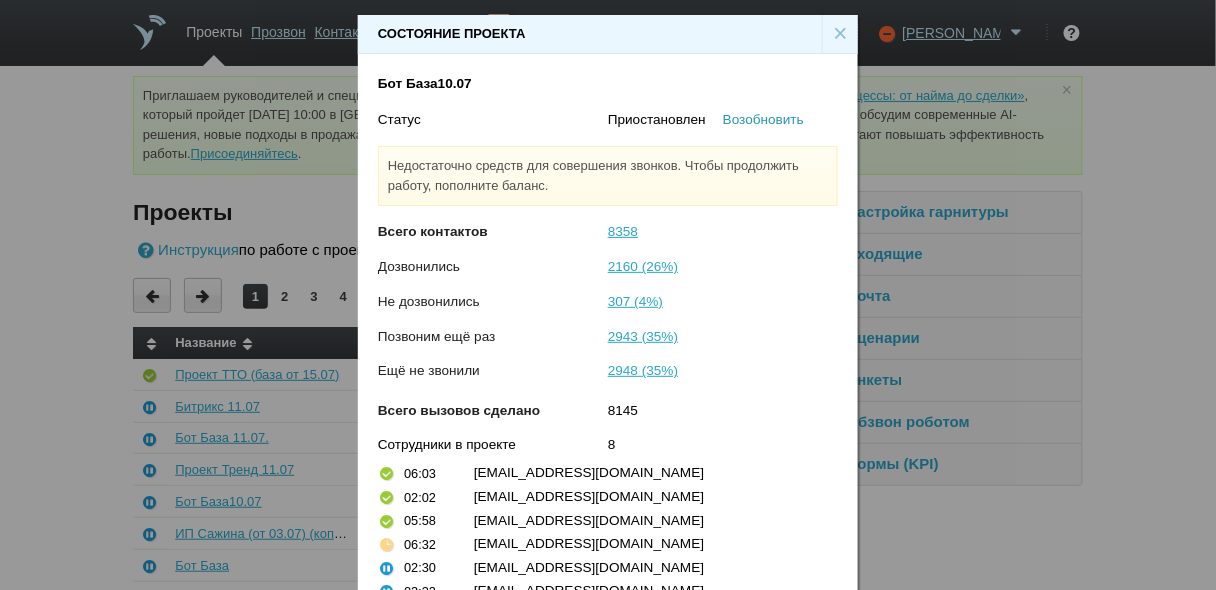 scroll, scrollTop: 0, scrollLeft: 0, axis: both 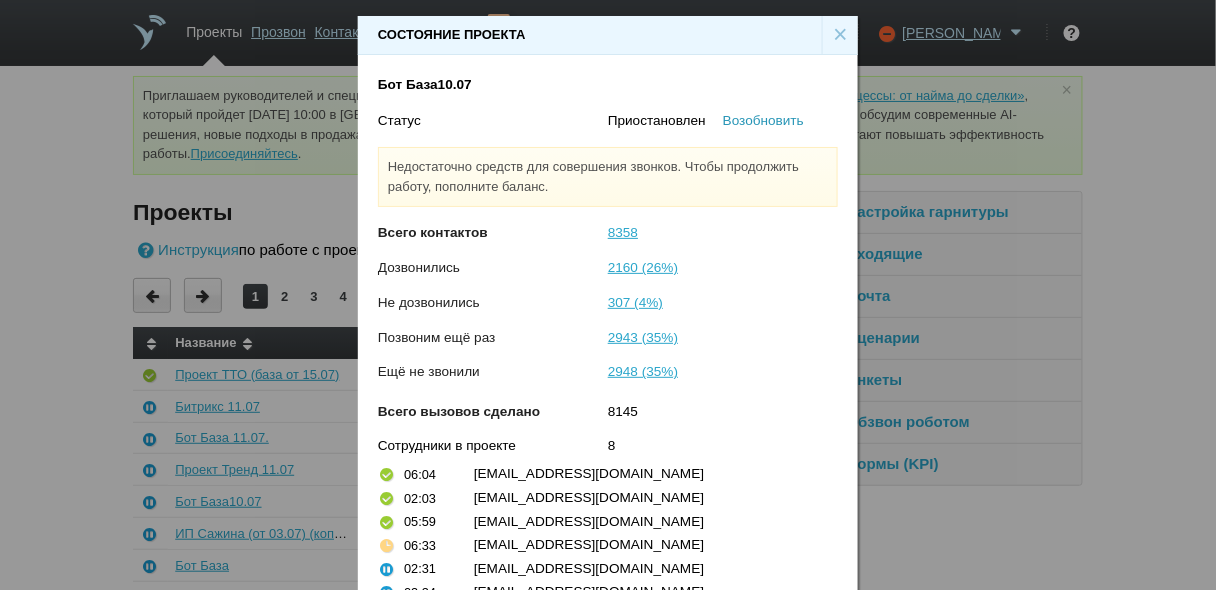 click on "Возобновить" at bounding box center [763, 120] 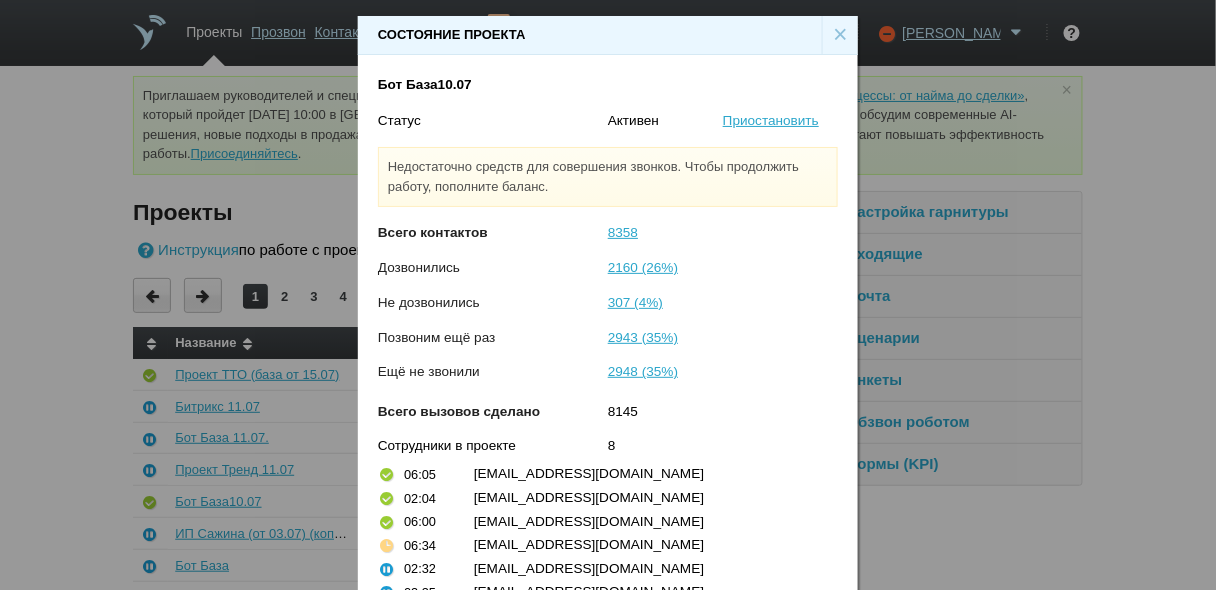 click on "×" at bounding box center [840, 35] 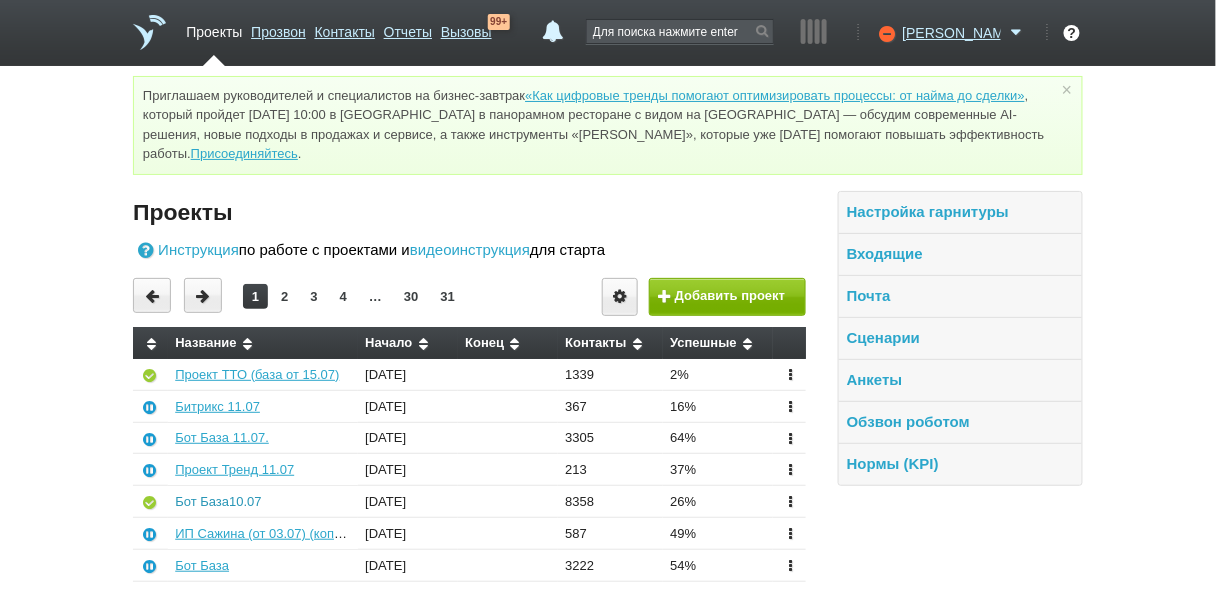 click on "Бот База10.07" at bounding box center (218, 501) 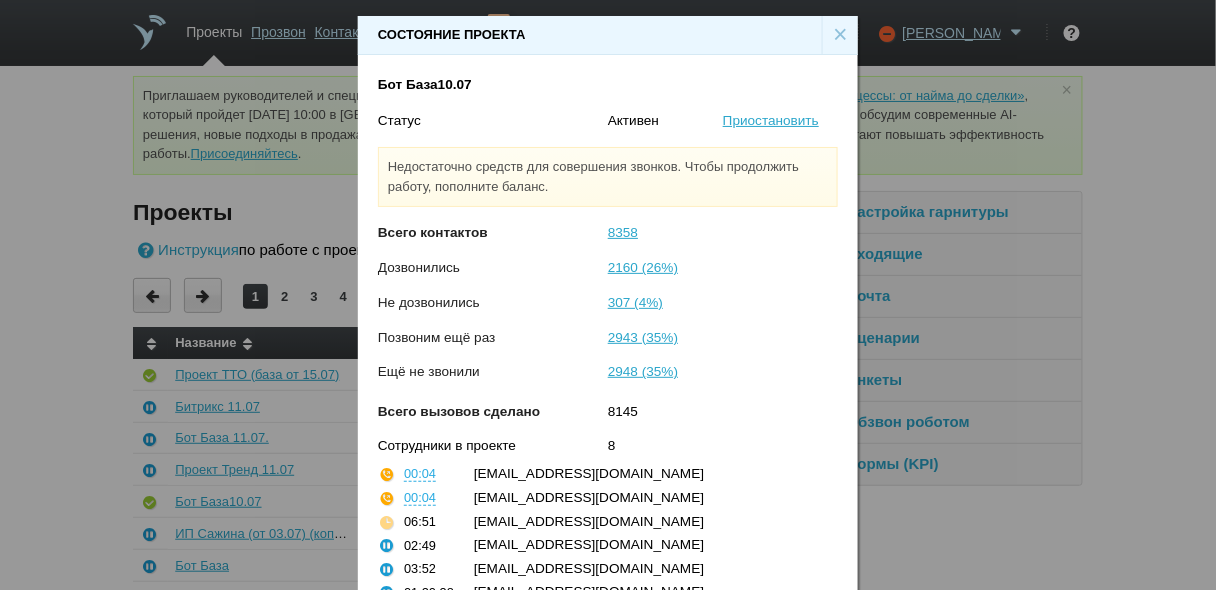 click on "×" at bounding box center [840, 35] 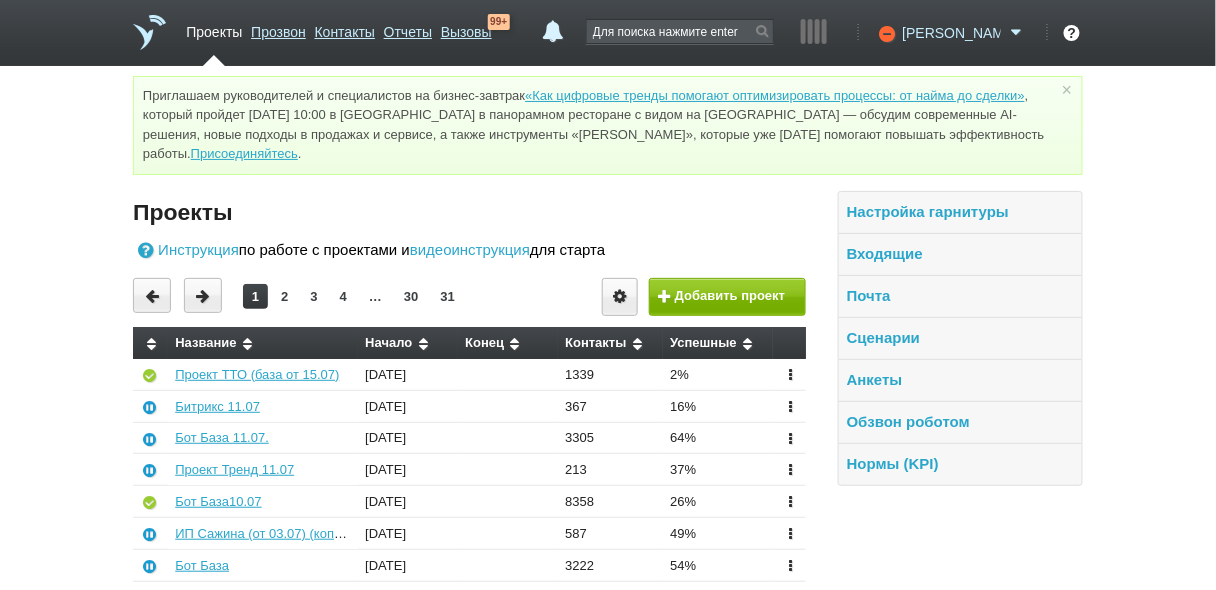 click on "[PERSON_NAME]" at bounding box center [952, 33] 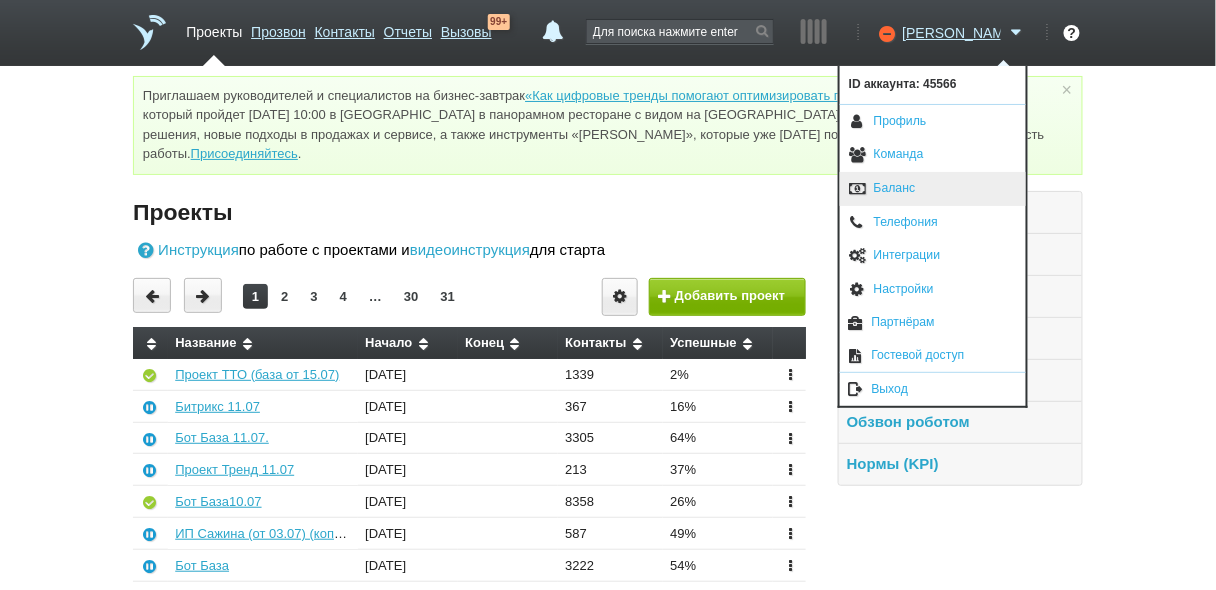 click on "Баланс" at bounding box center [933, 189] 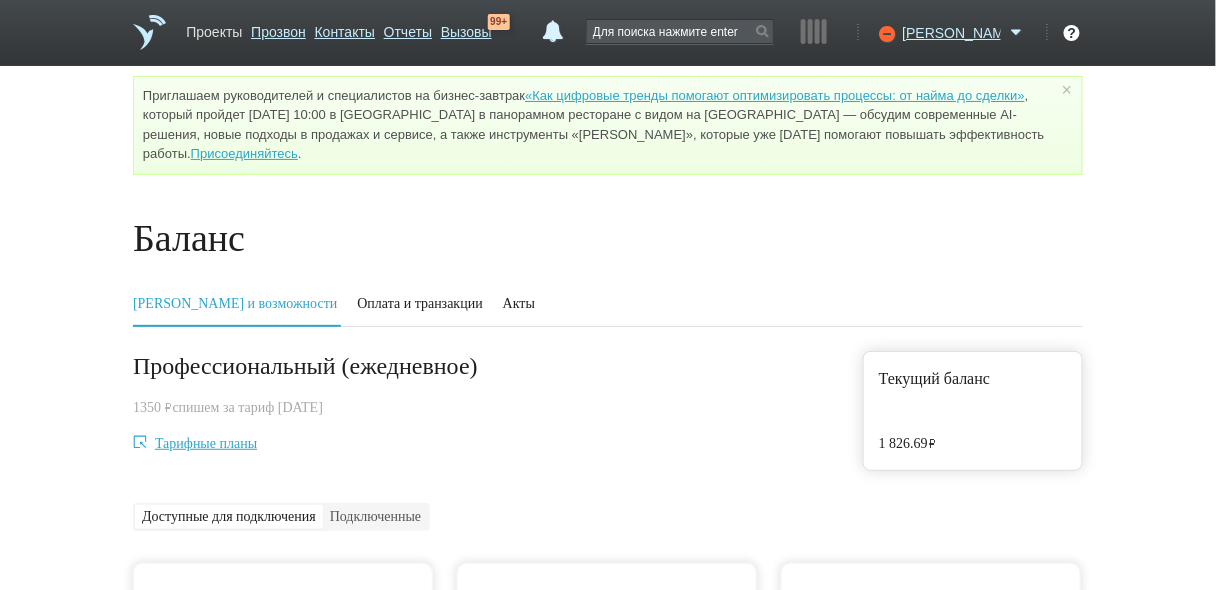 click on "Проекты" at bounding box center (214, 28) 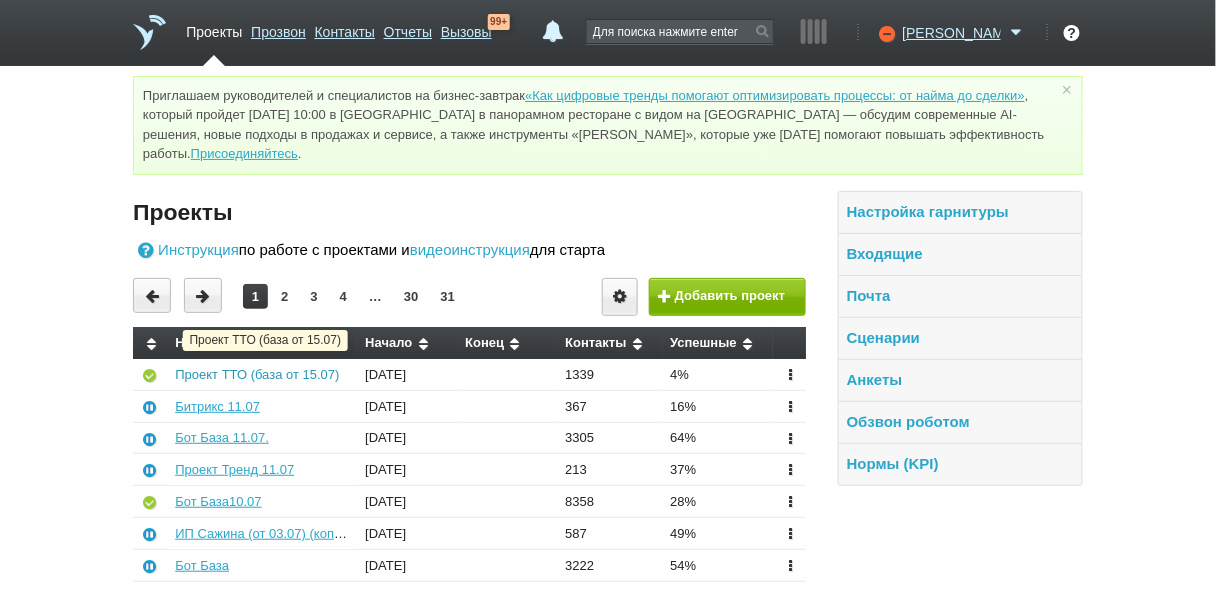 click on "Проект ТТО (база от 15.07)" at bounding box center [257, 374] 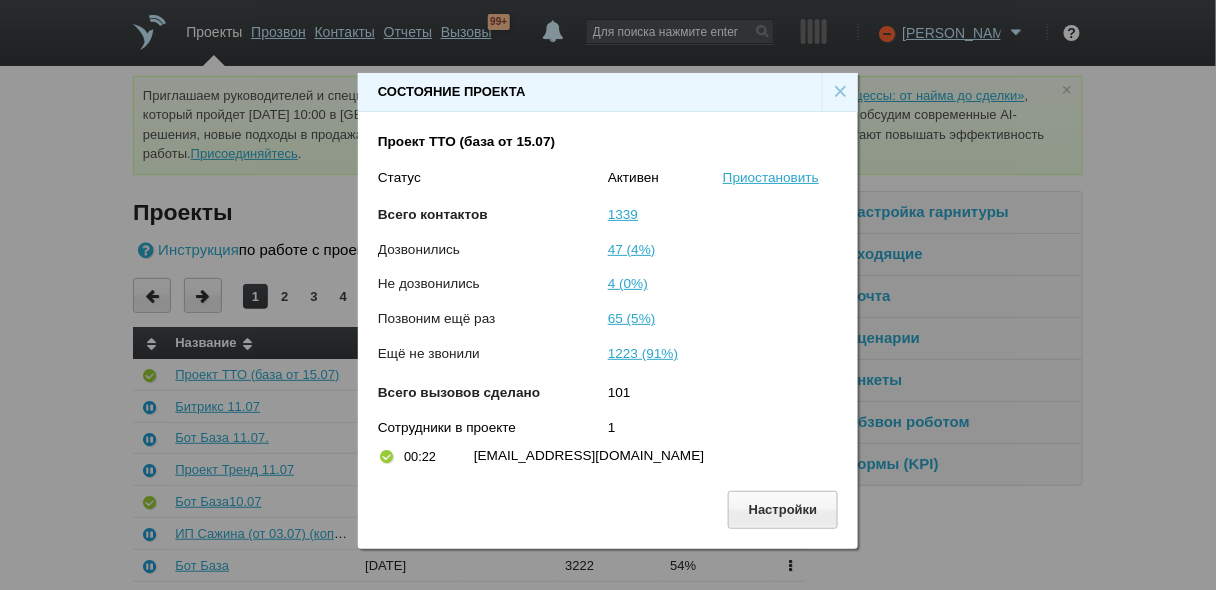 click on "×" at bounding box center [840, 92] 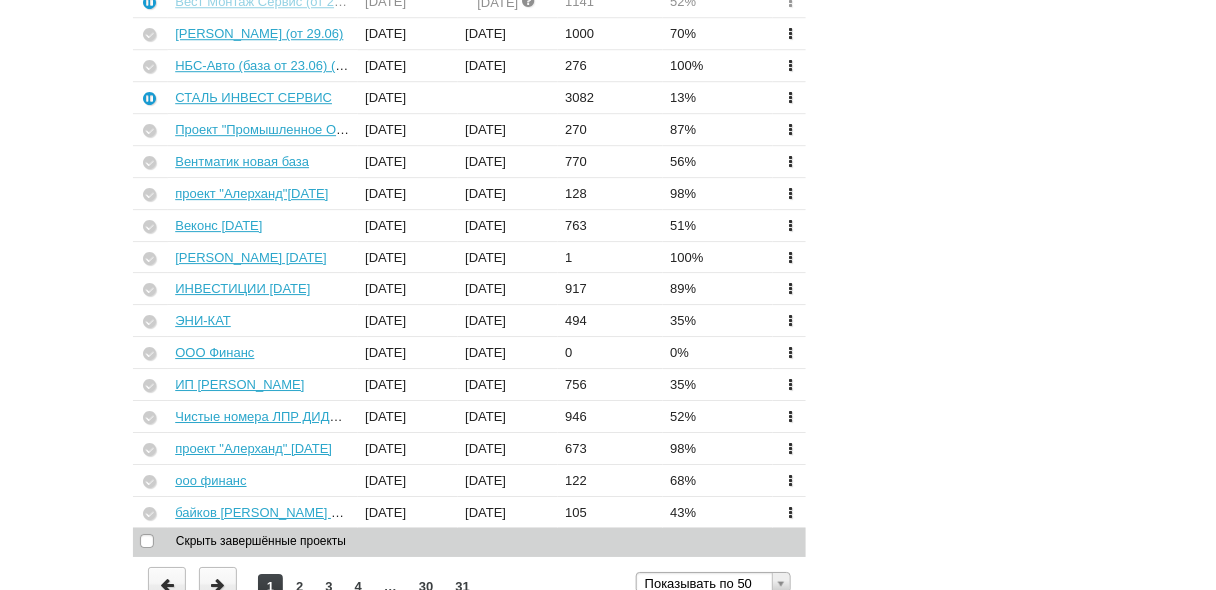 scroll, scrollTop: 1447, scrollLeft: 0, axis: vertical 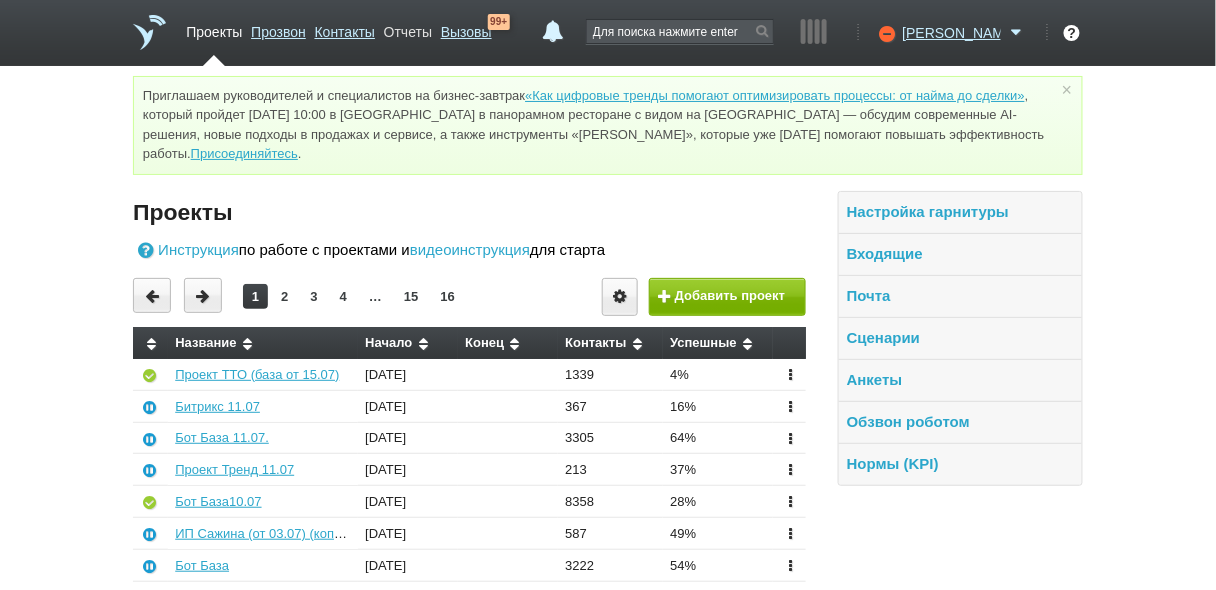 click on "Отчеты" at bounding box center [408, 28] 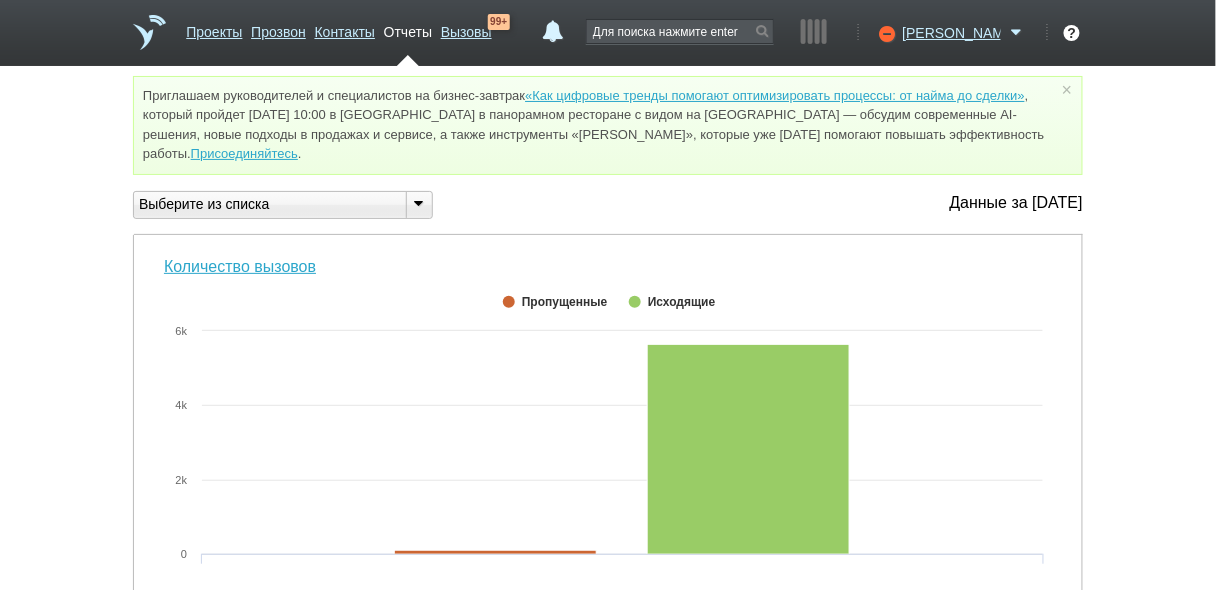 click at bounding box center (419, 205) 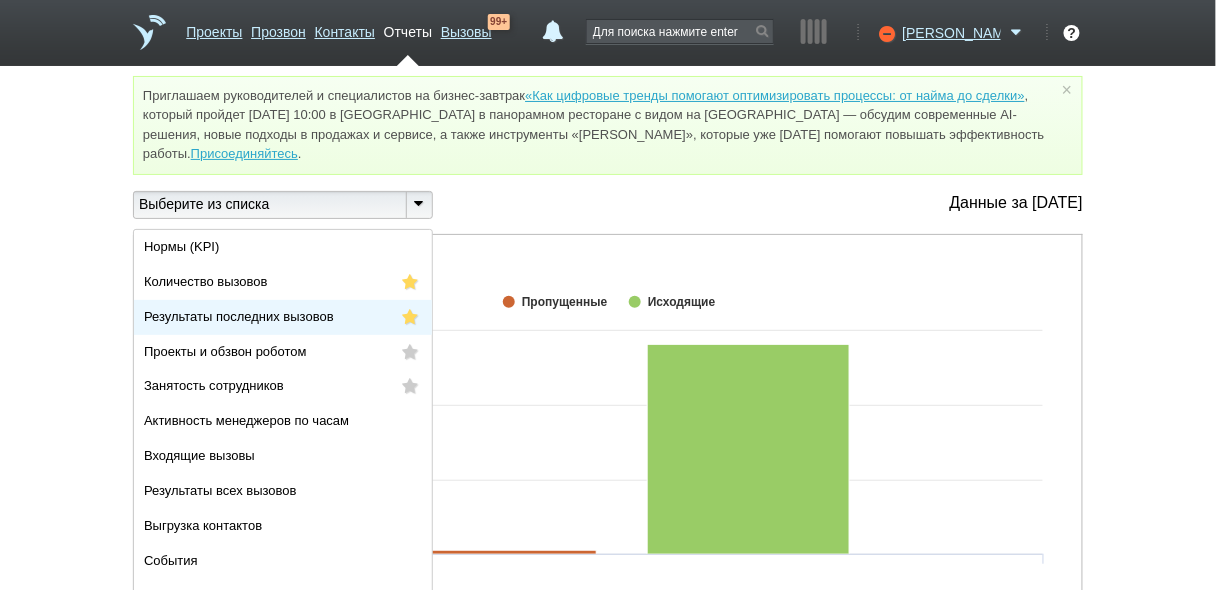 click on "Результаты последних вызовов" at bounding box center (239, 316) 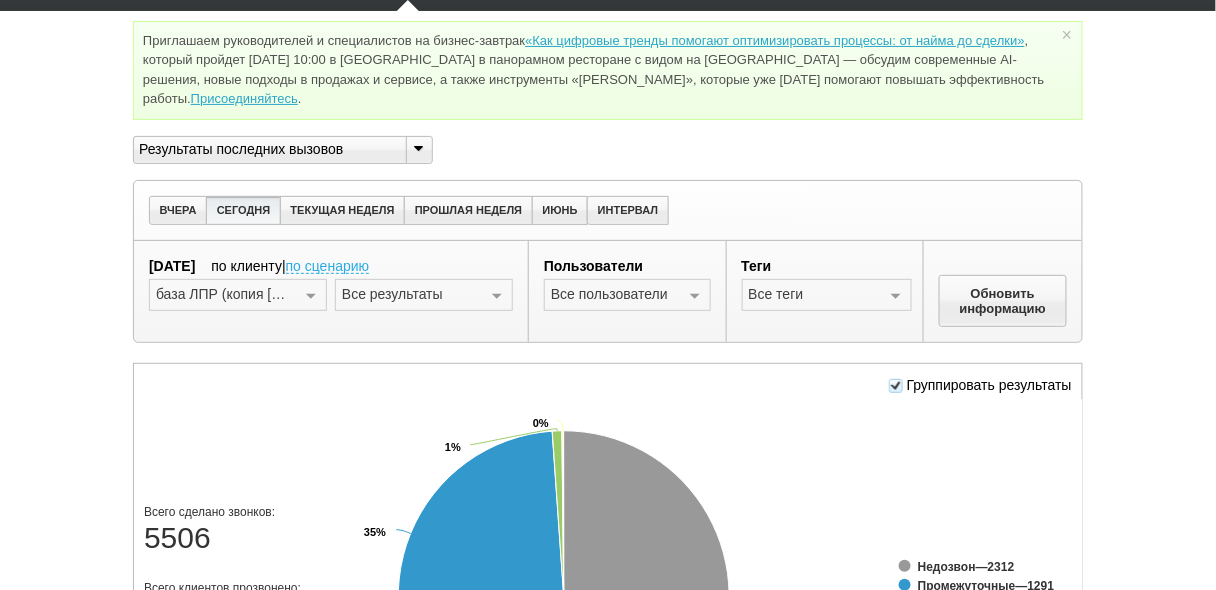 scroll, scrollTop: 240, scrollLeft: 0, axis: vertical 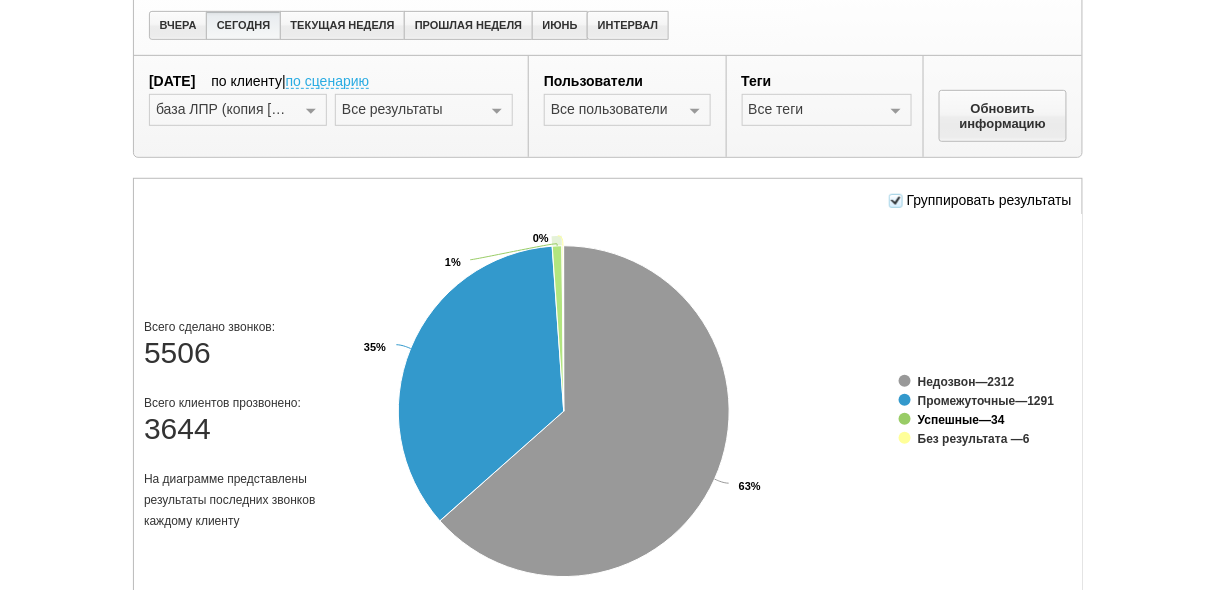 click on "Успешные" 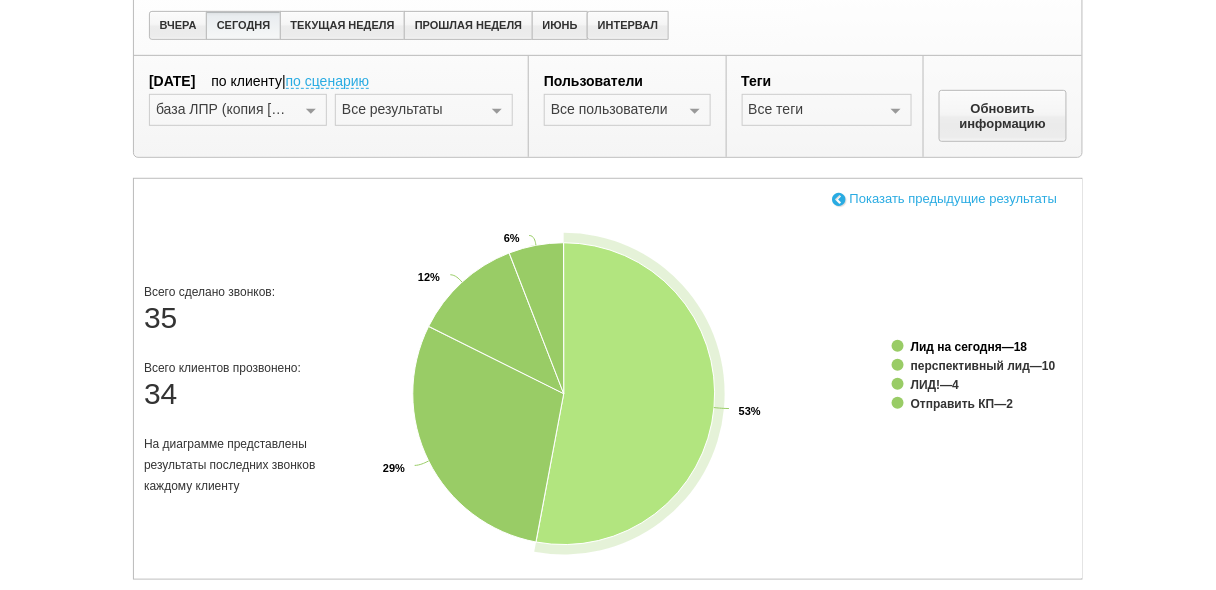 click on "Лид на сегодня" 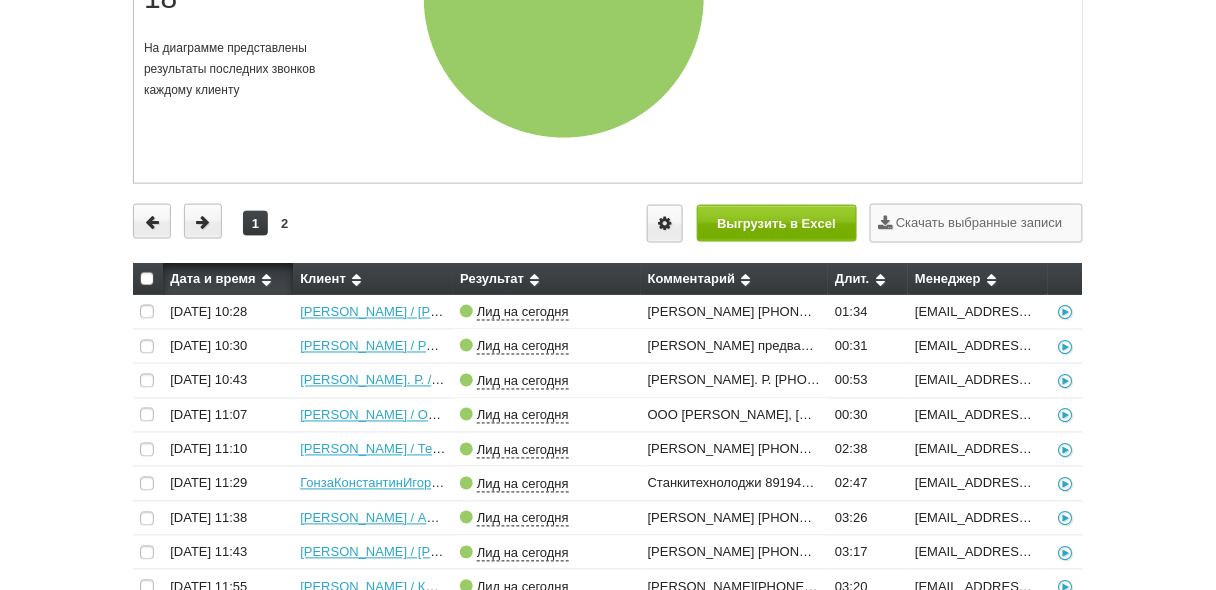 scroll, scrollTop: 640, scrollLeft: 0, axis: vertical 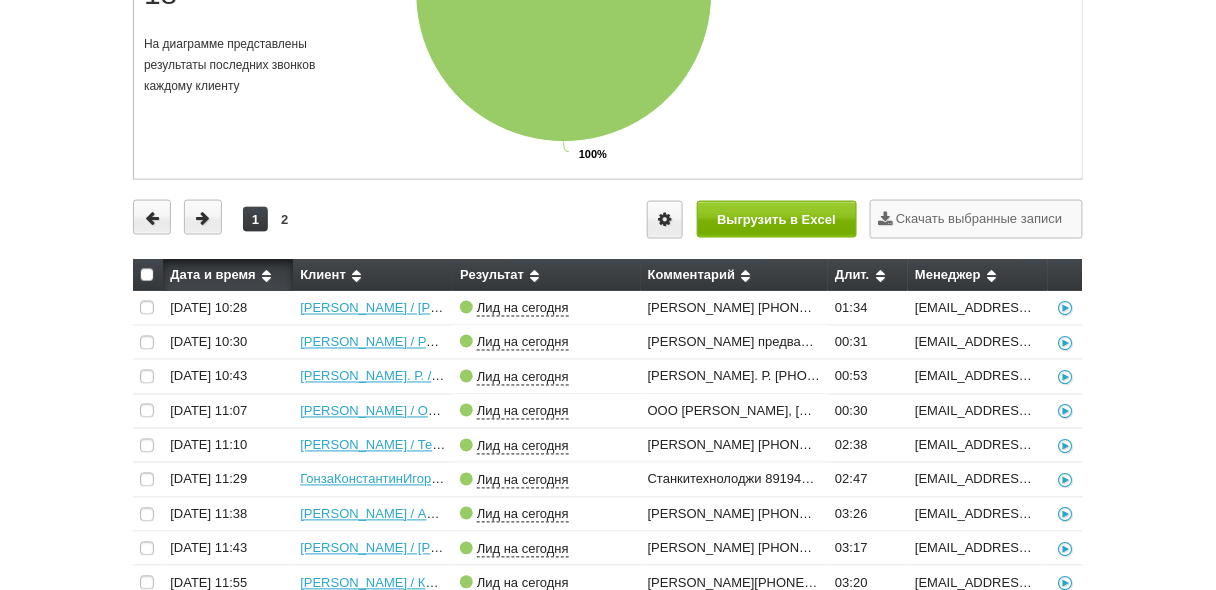 click at bounding box center (992, 274) 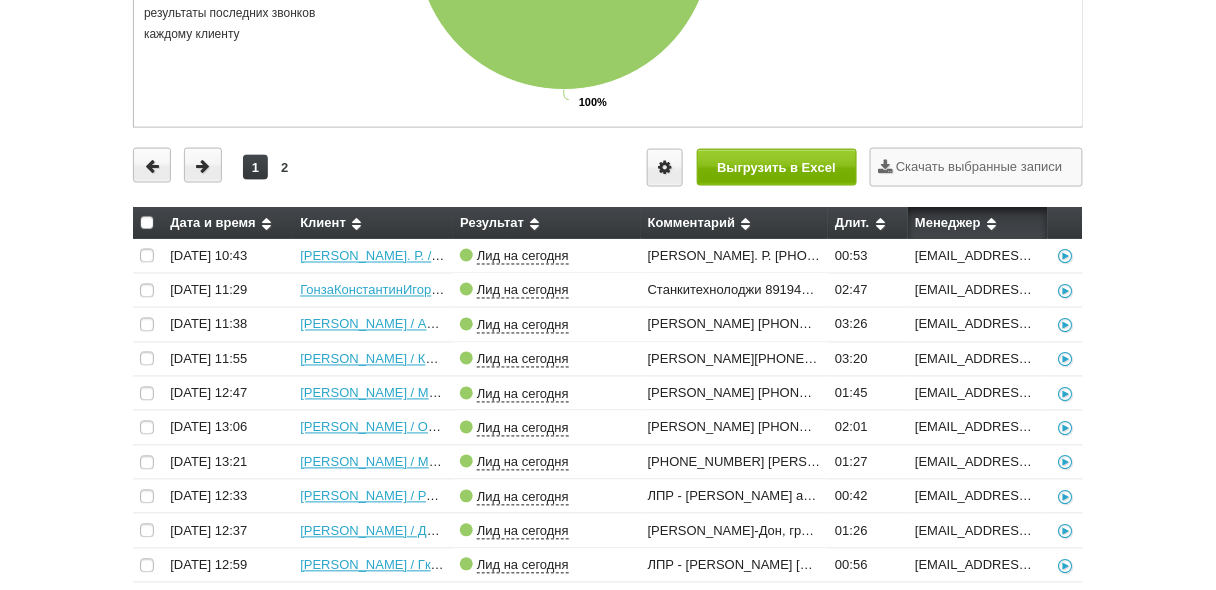 scroll, scrollTop: 758, scrollLeft: 0, axis: vertical 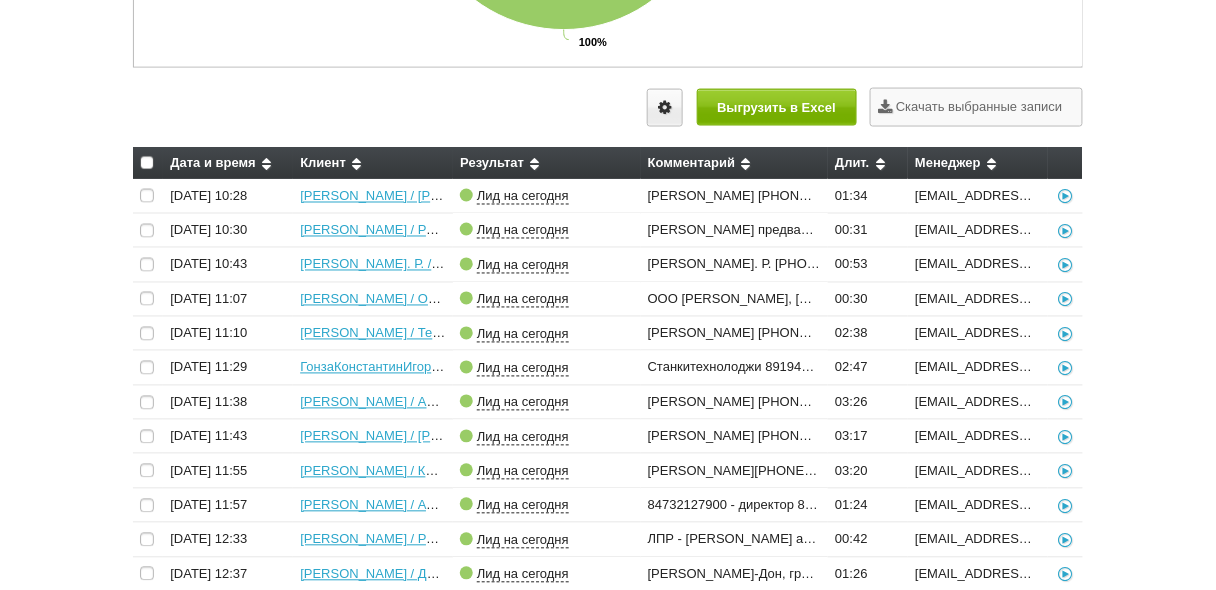 click on "Менеджер" at bounding box center [978, 163] 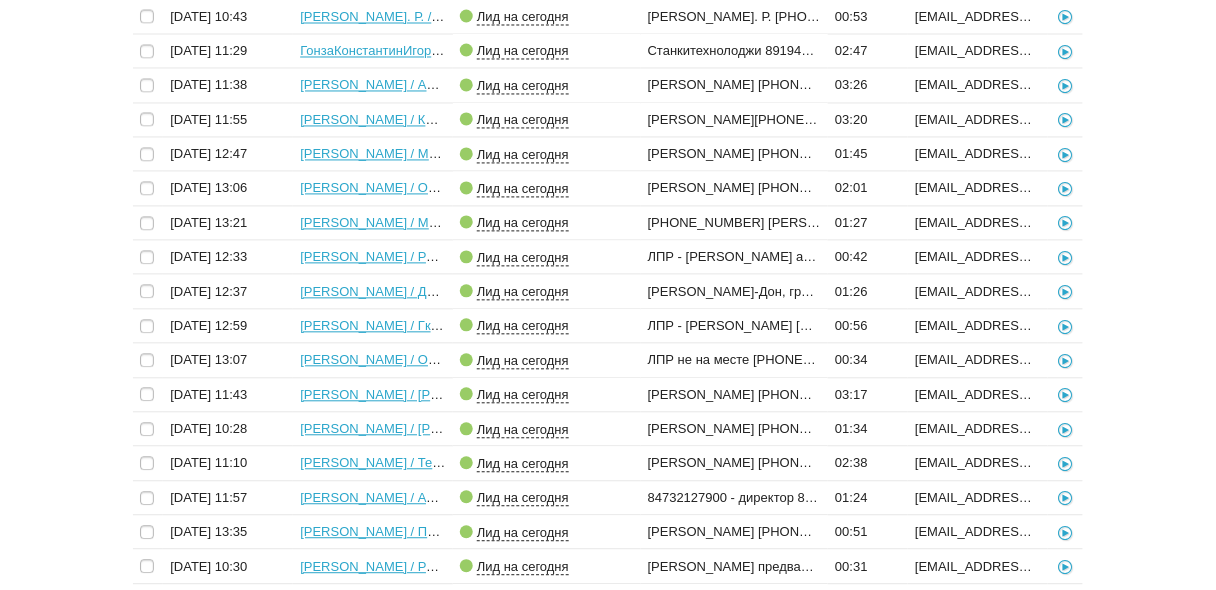 scroll, scrollTop: 1029, scrollLeft: 0, axis: vertical 